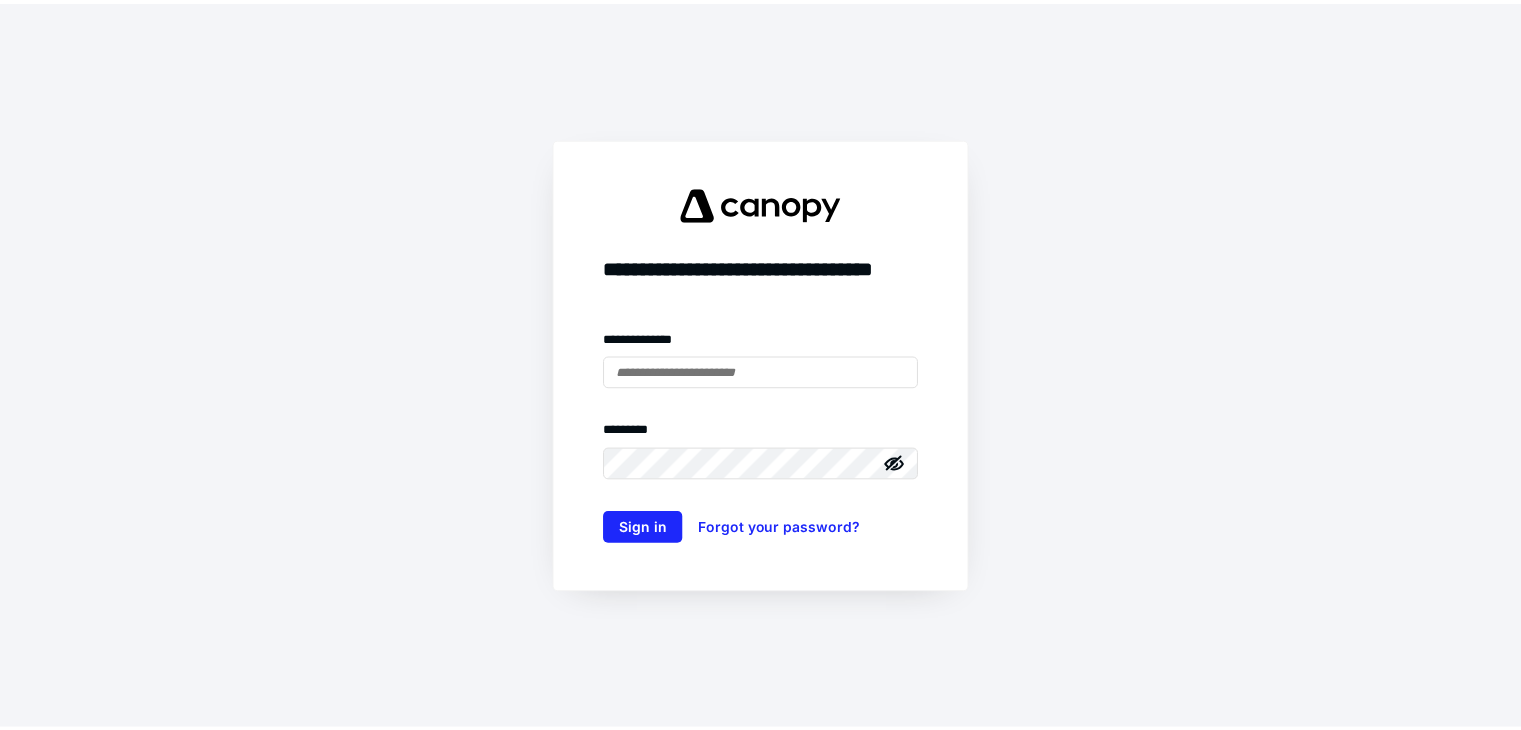 scroll, scrollTop: 0, scrollLeft: 0, axis: both 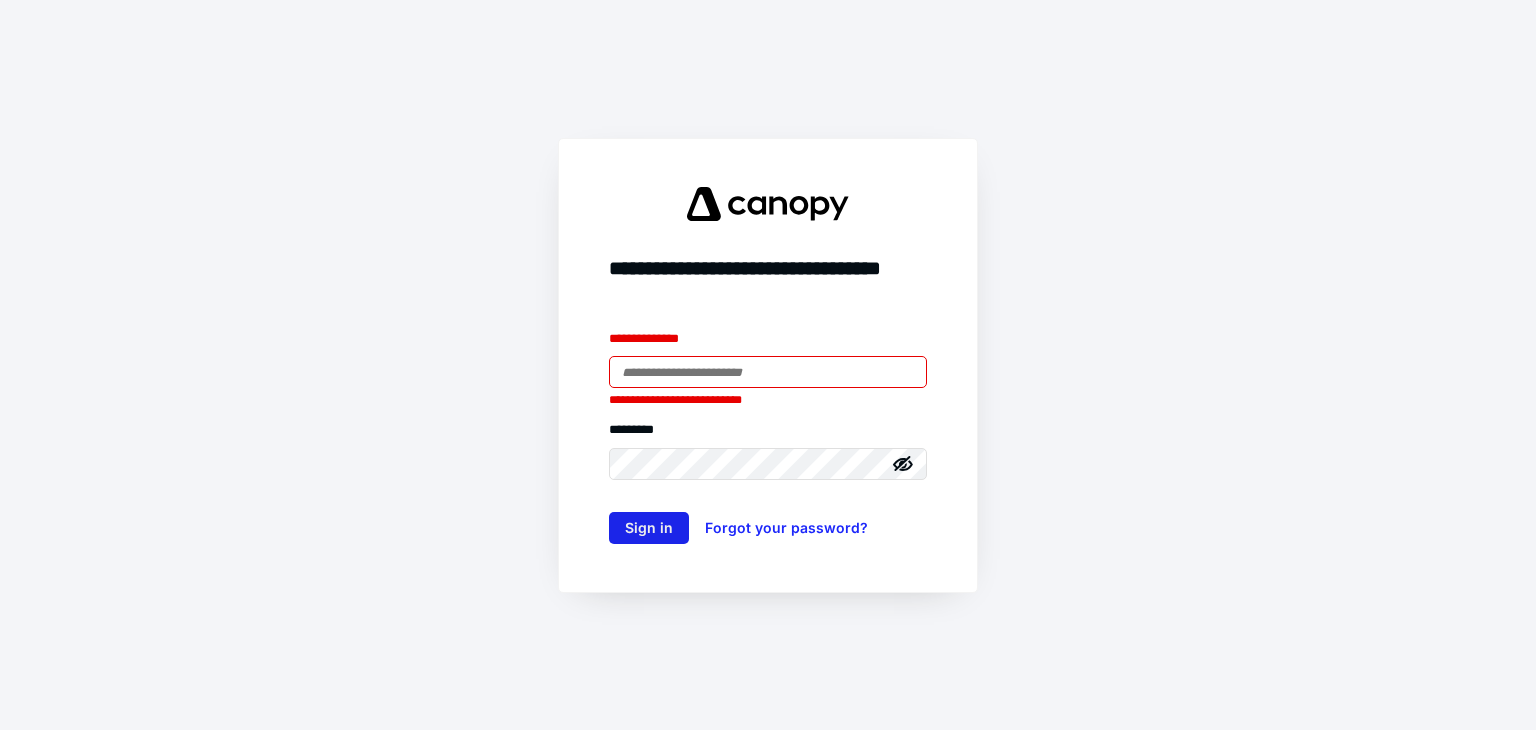 type on "**********" 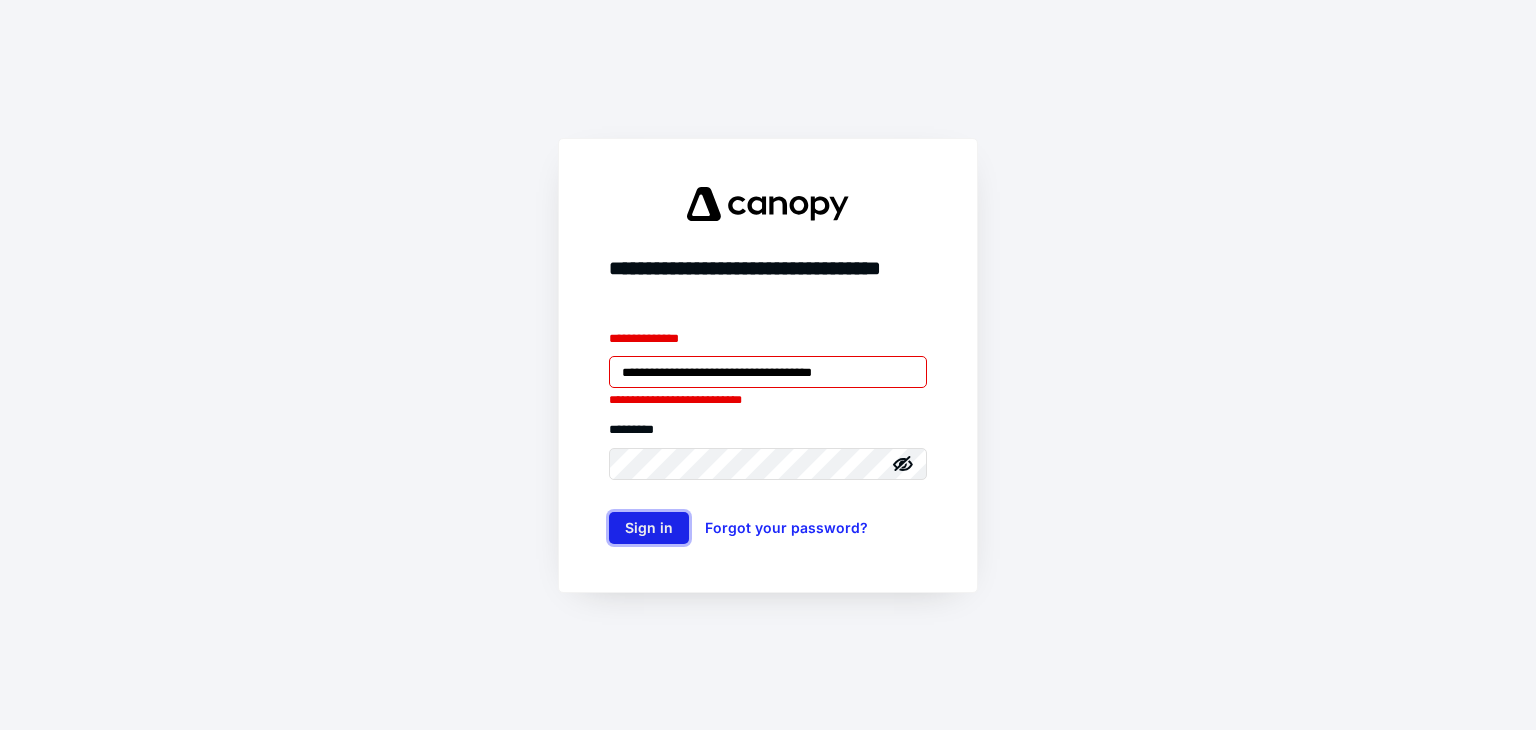 click on "Sign in" at bounding box center (649, 528) 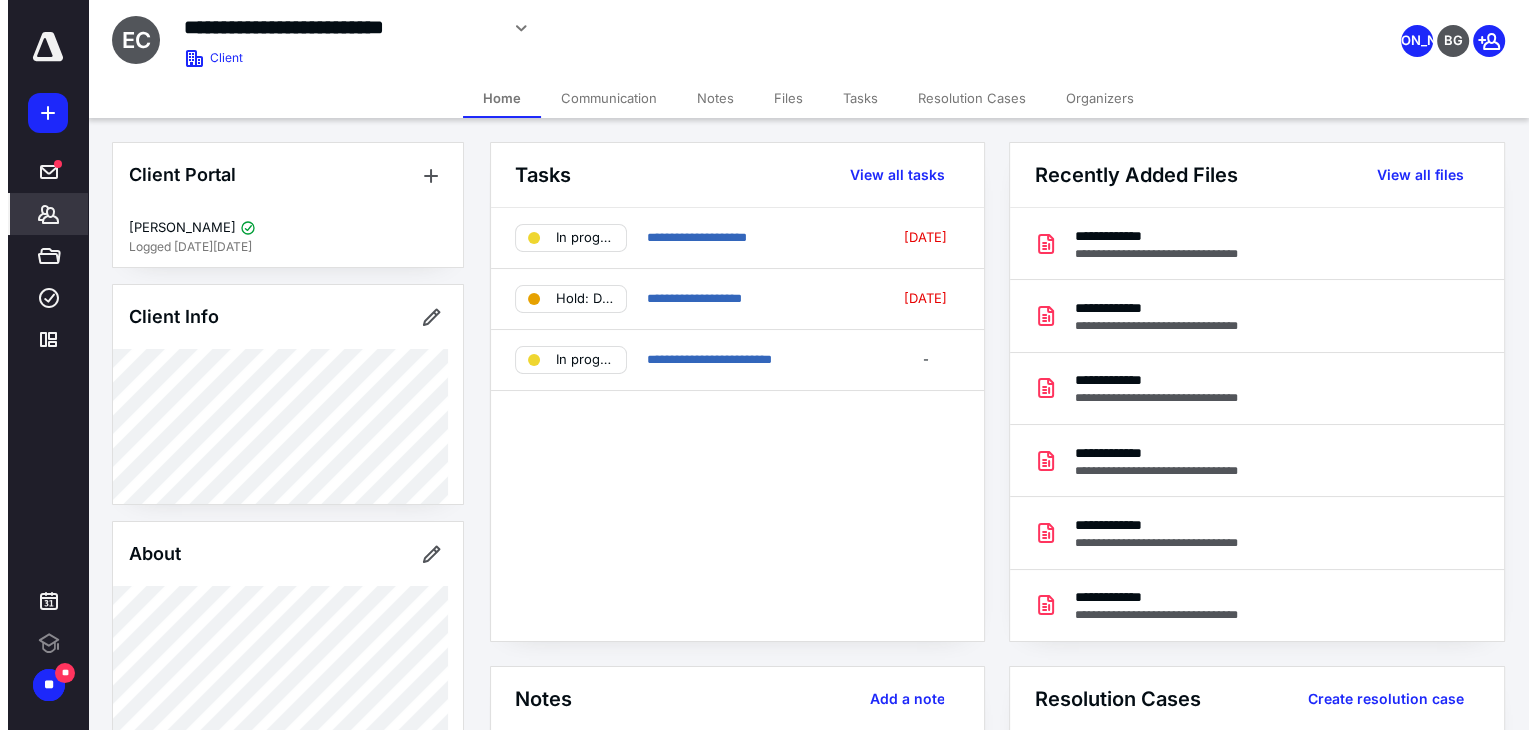 scroll, scrollTop: 0, scrollLeft: 0, axis: both 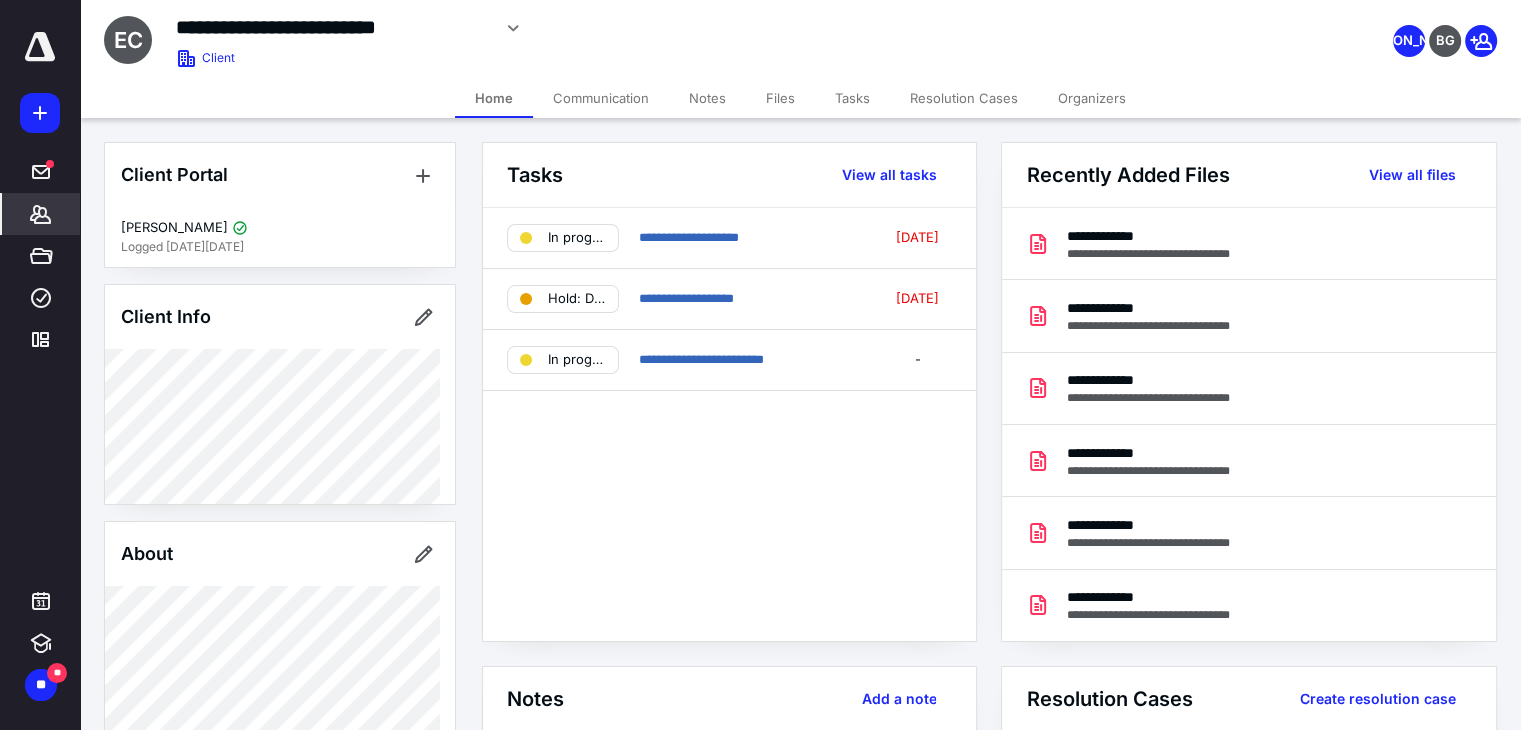 click on "Files" at bounding box center [780, 98] 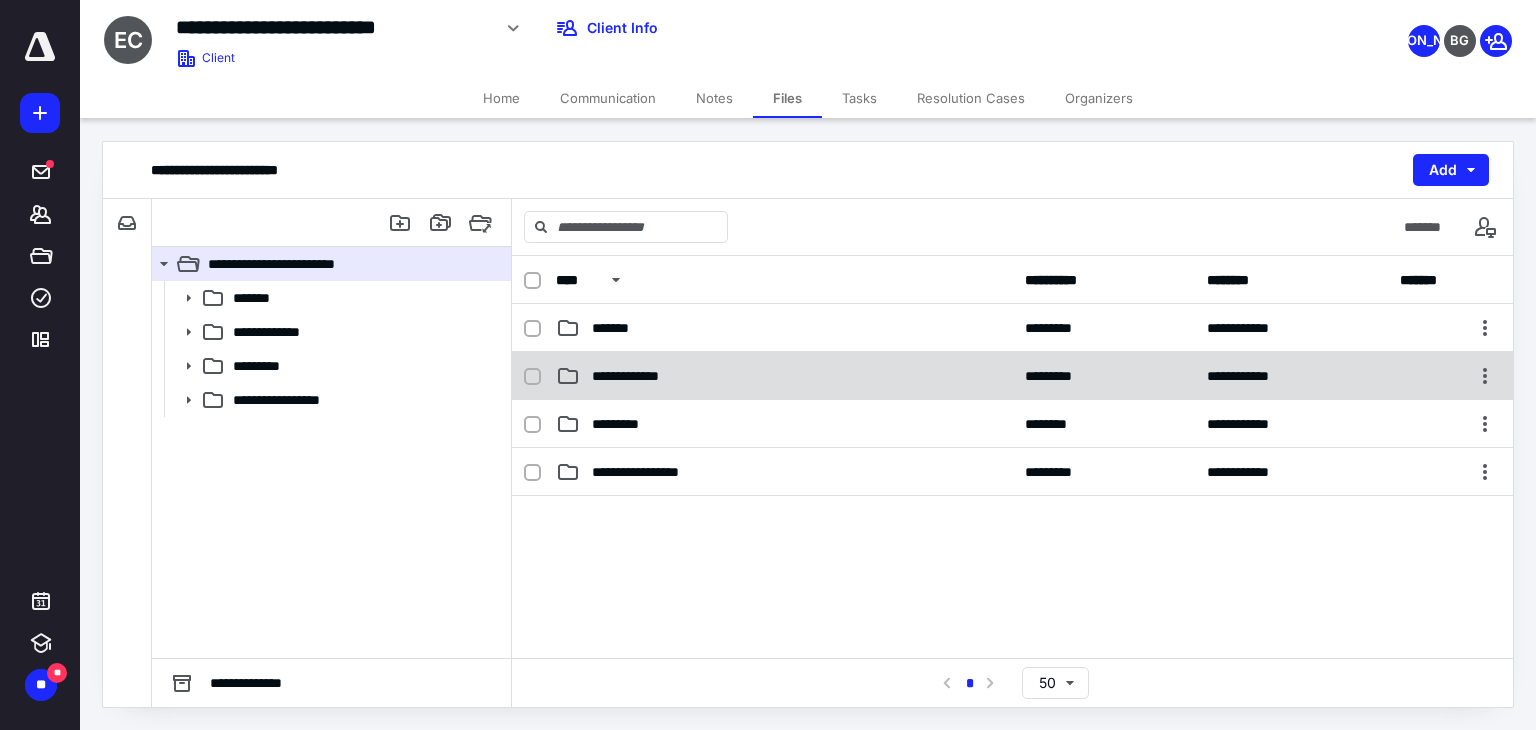 click 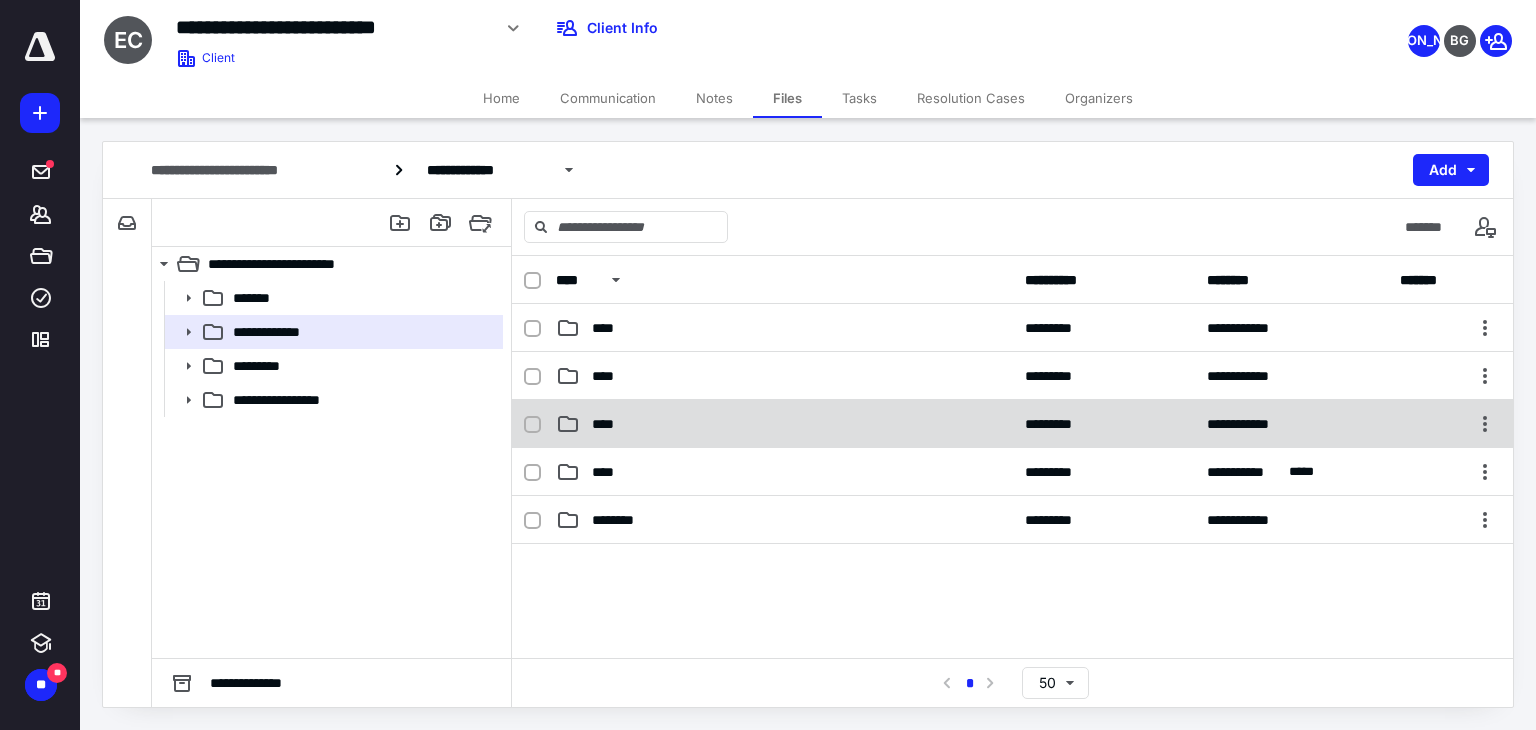 click on "****" at bounding box center (609, 424) 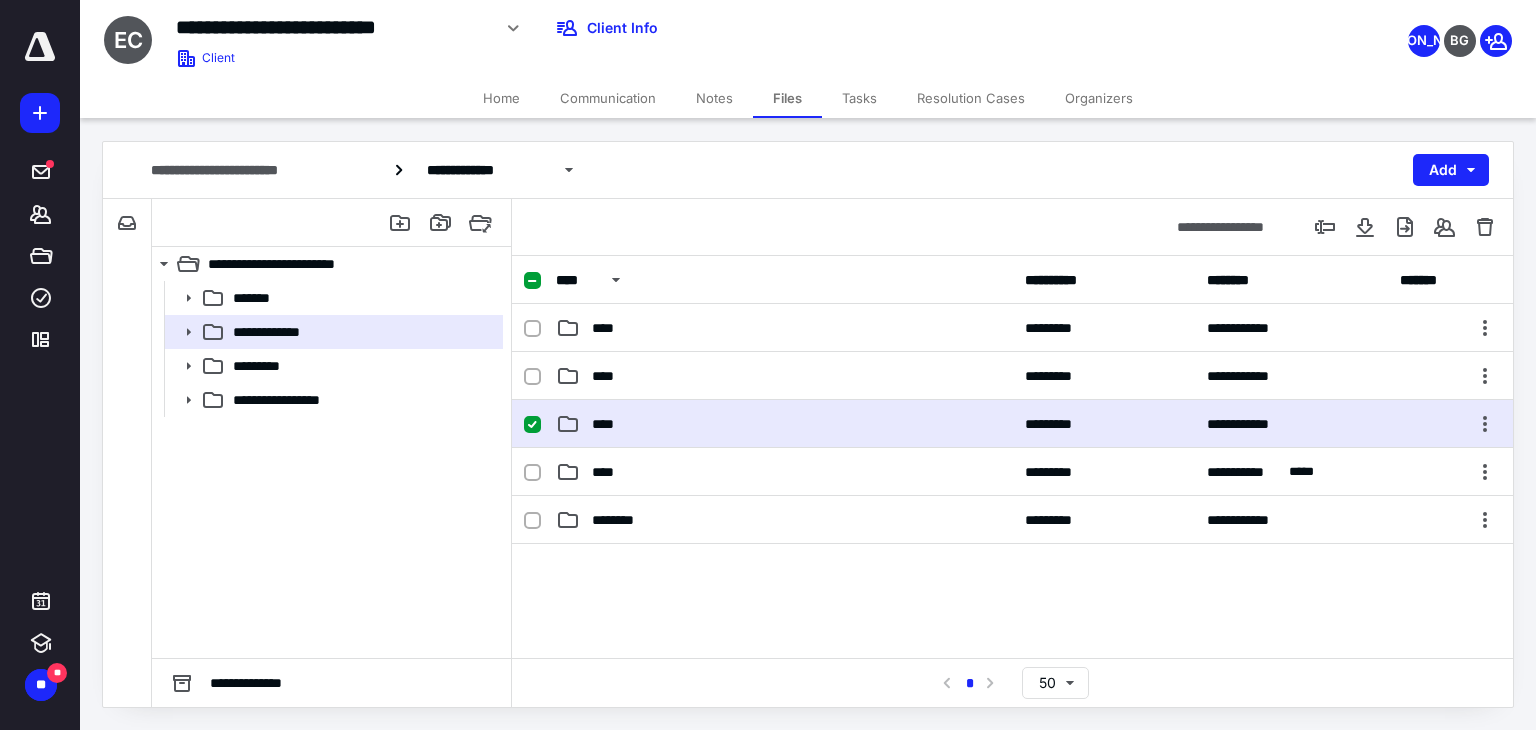 click on "****" at bounding box center (609, 424) 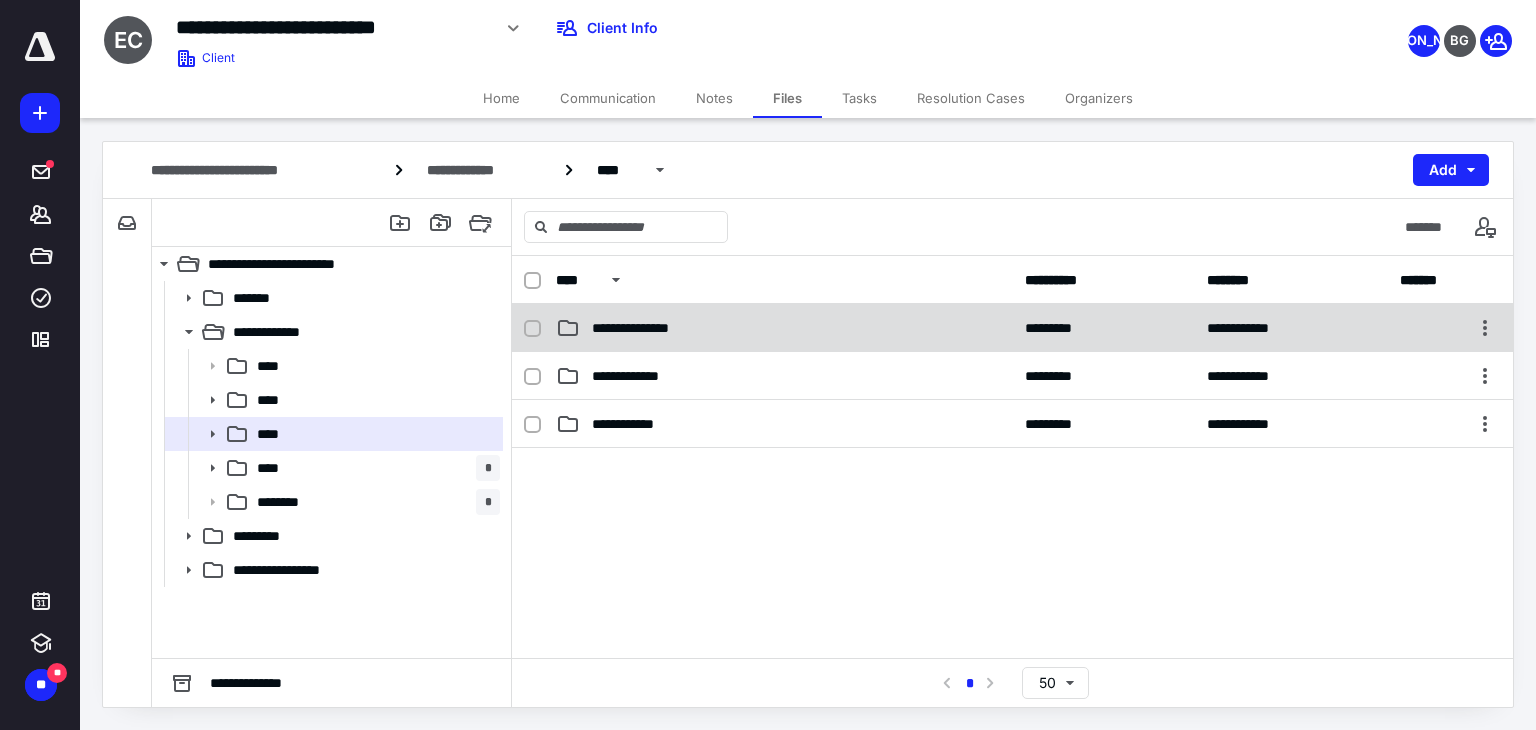 click on "**********" at bounding box center [648, 328] 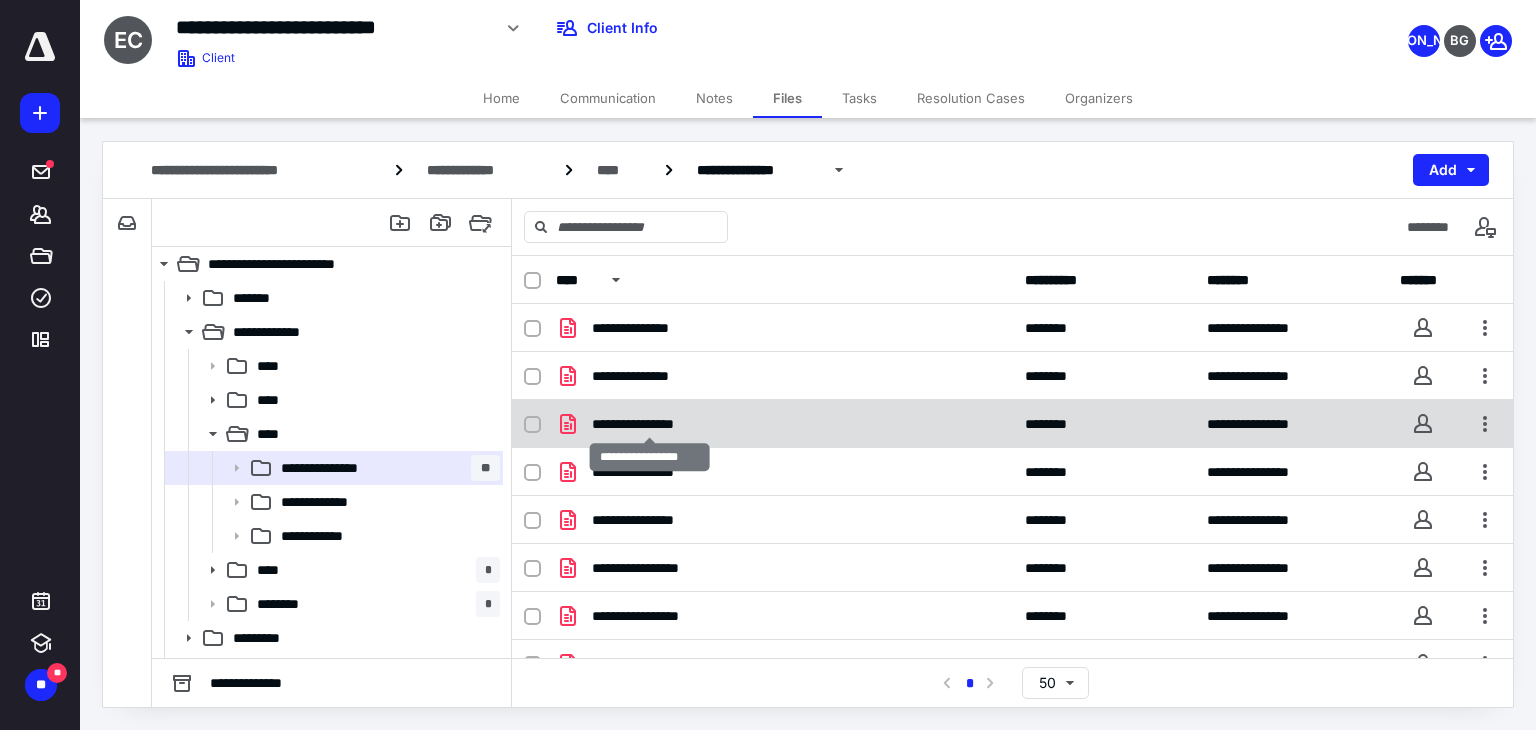 click on "**********" at bounding box center (649, 424) 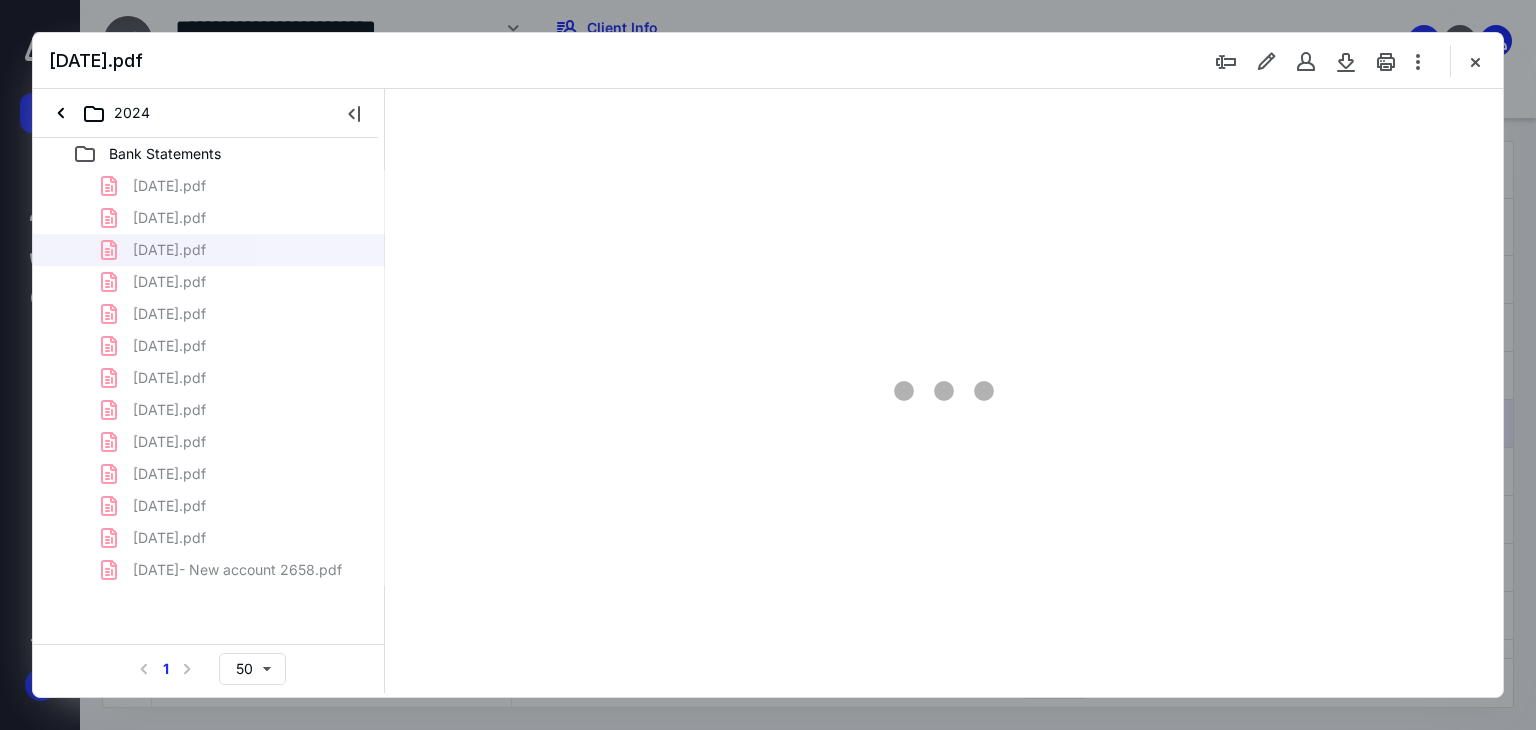 scroll, scrollTop: 0, scrollLeft: 0, axis: both 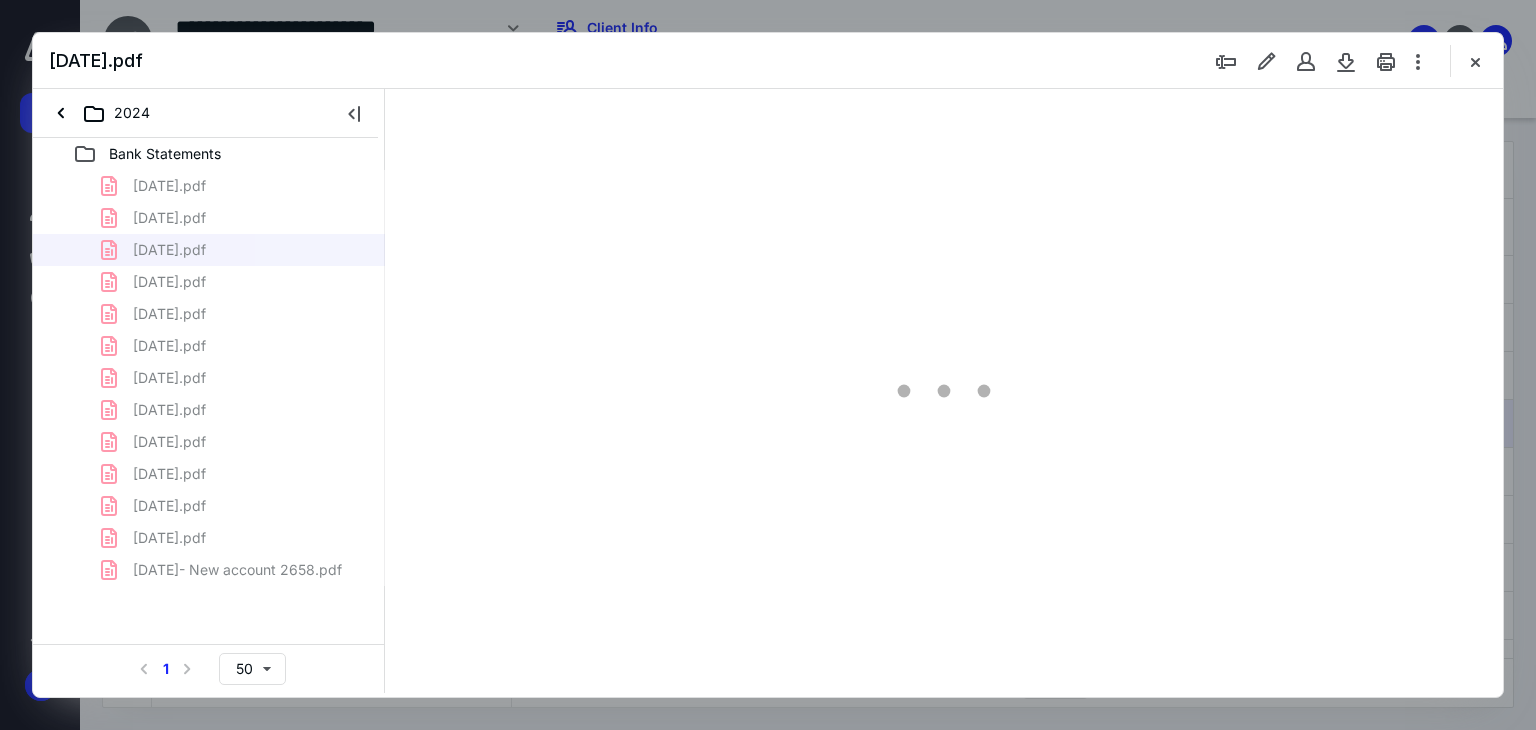 type on "66" 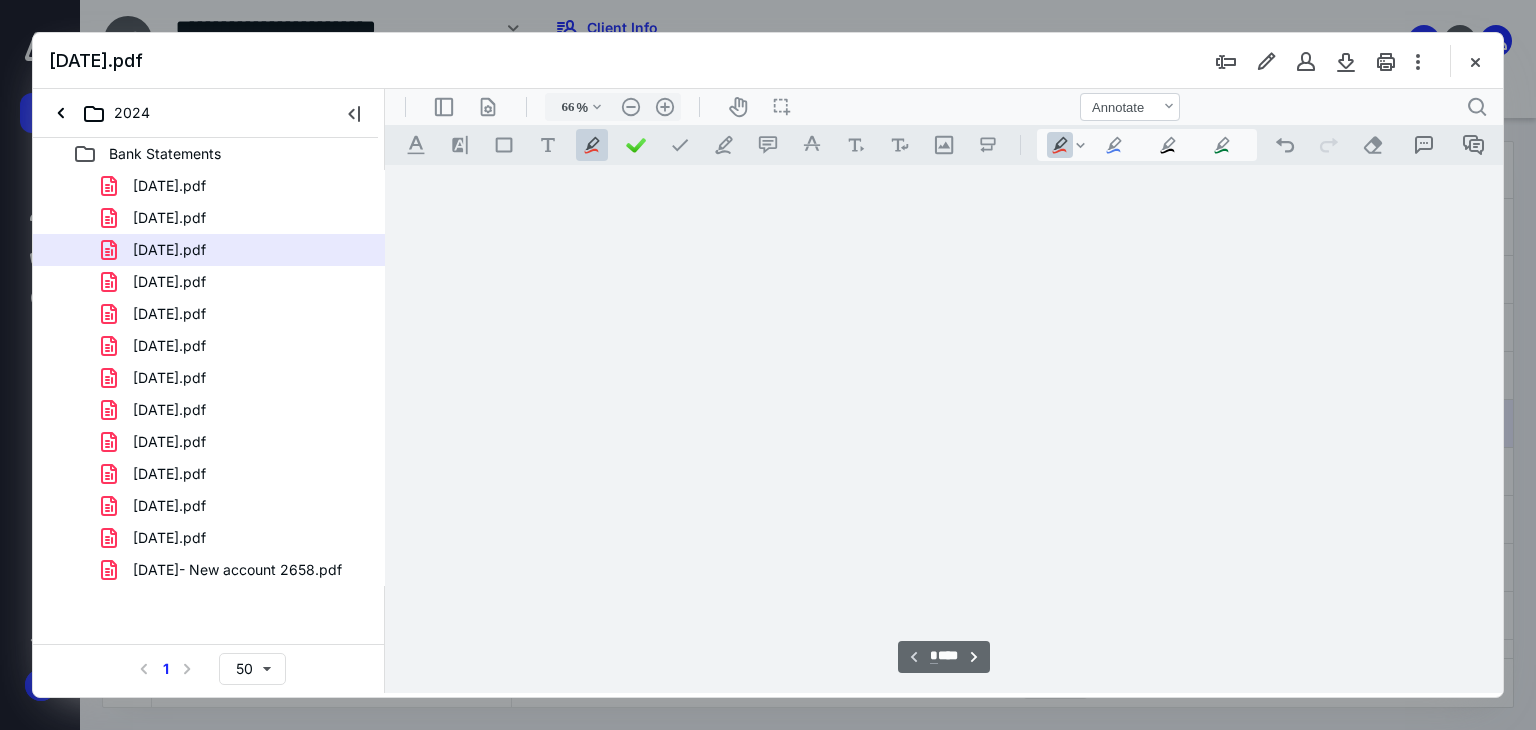 scroll, scrollTop: 79, scrollLeft: 0, axis: vertical 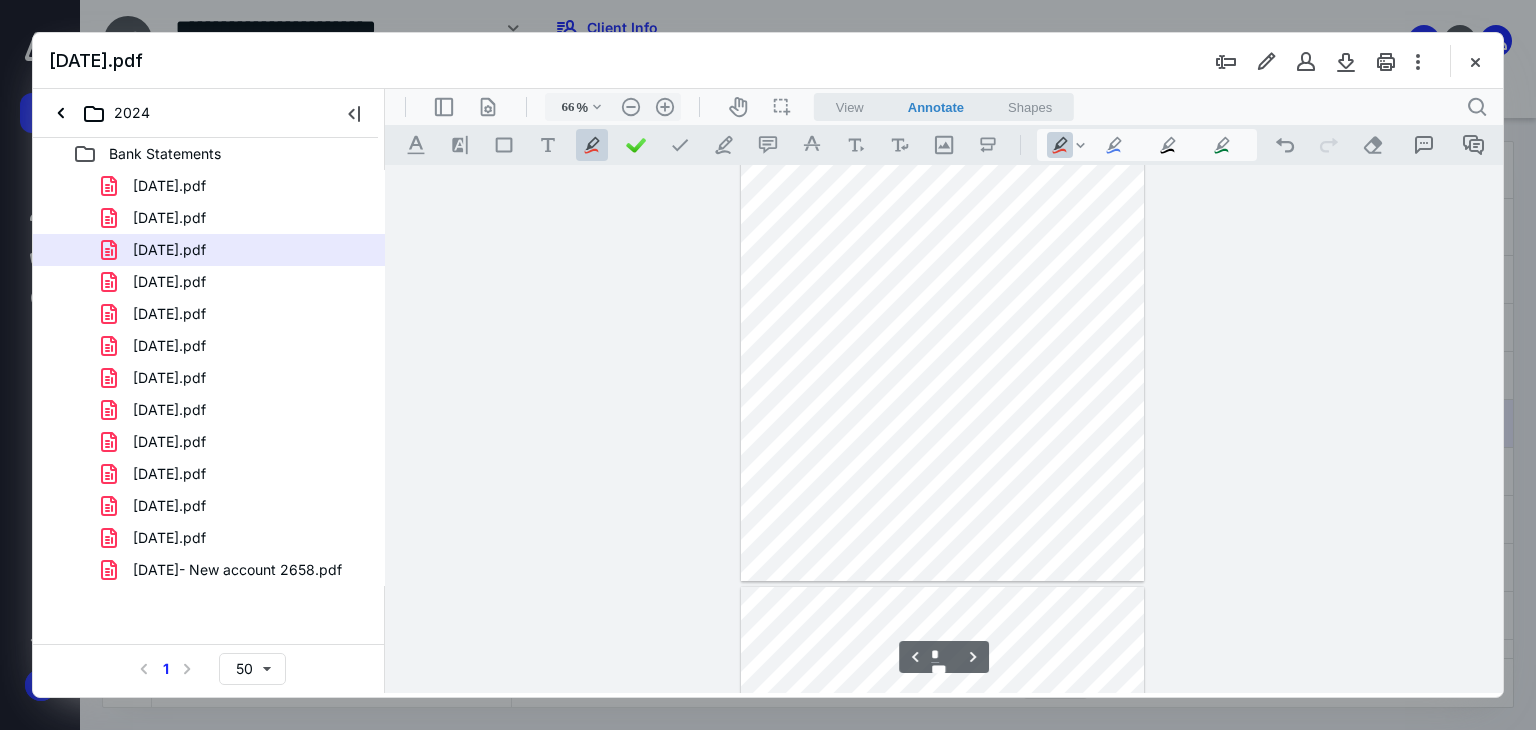 type on "*" 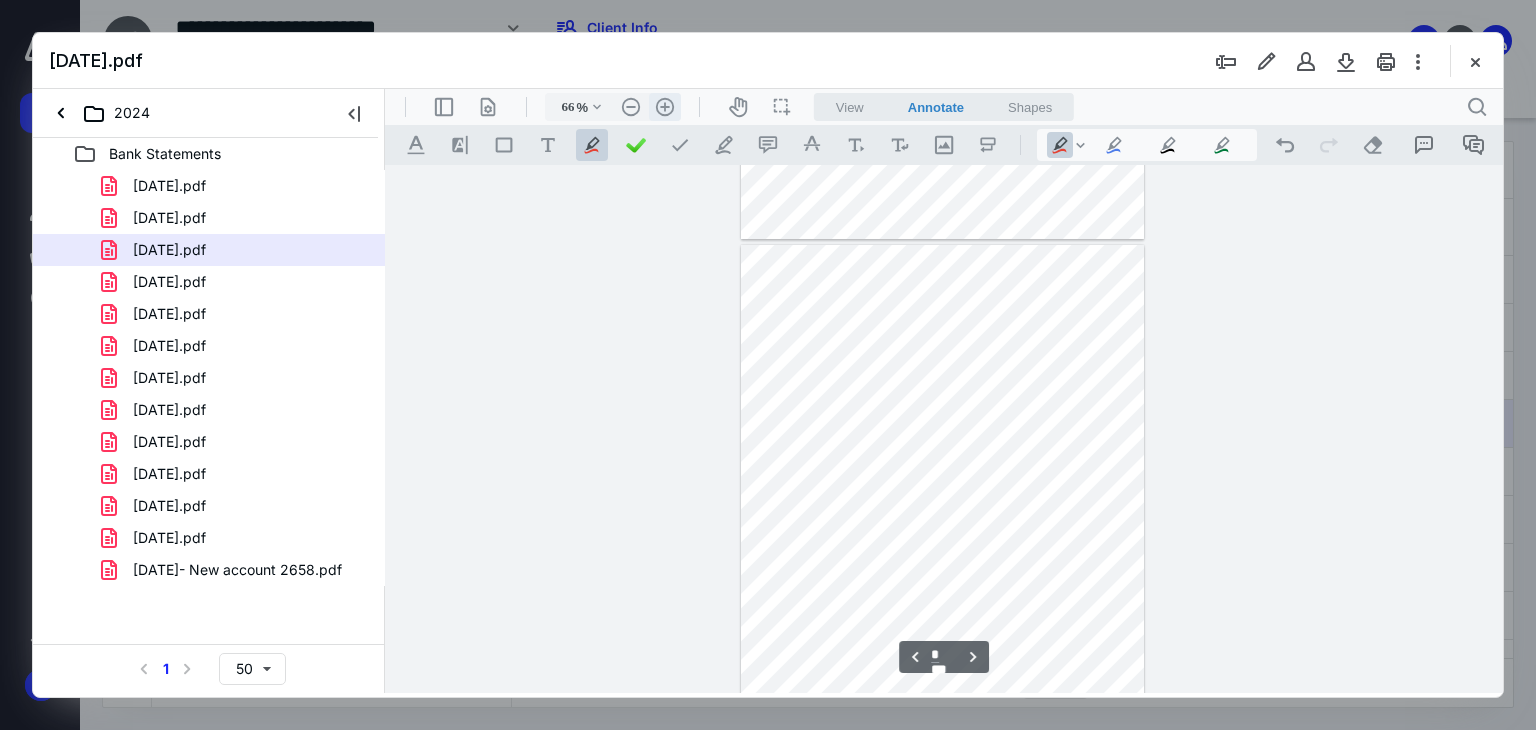 click on ".cls-1{fill:#abb0c4;} icon - header - zoom - in - line" at bounding box center (665, 107) 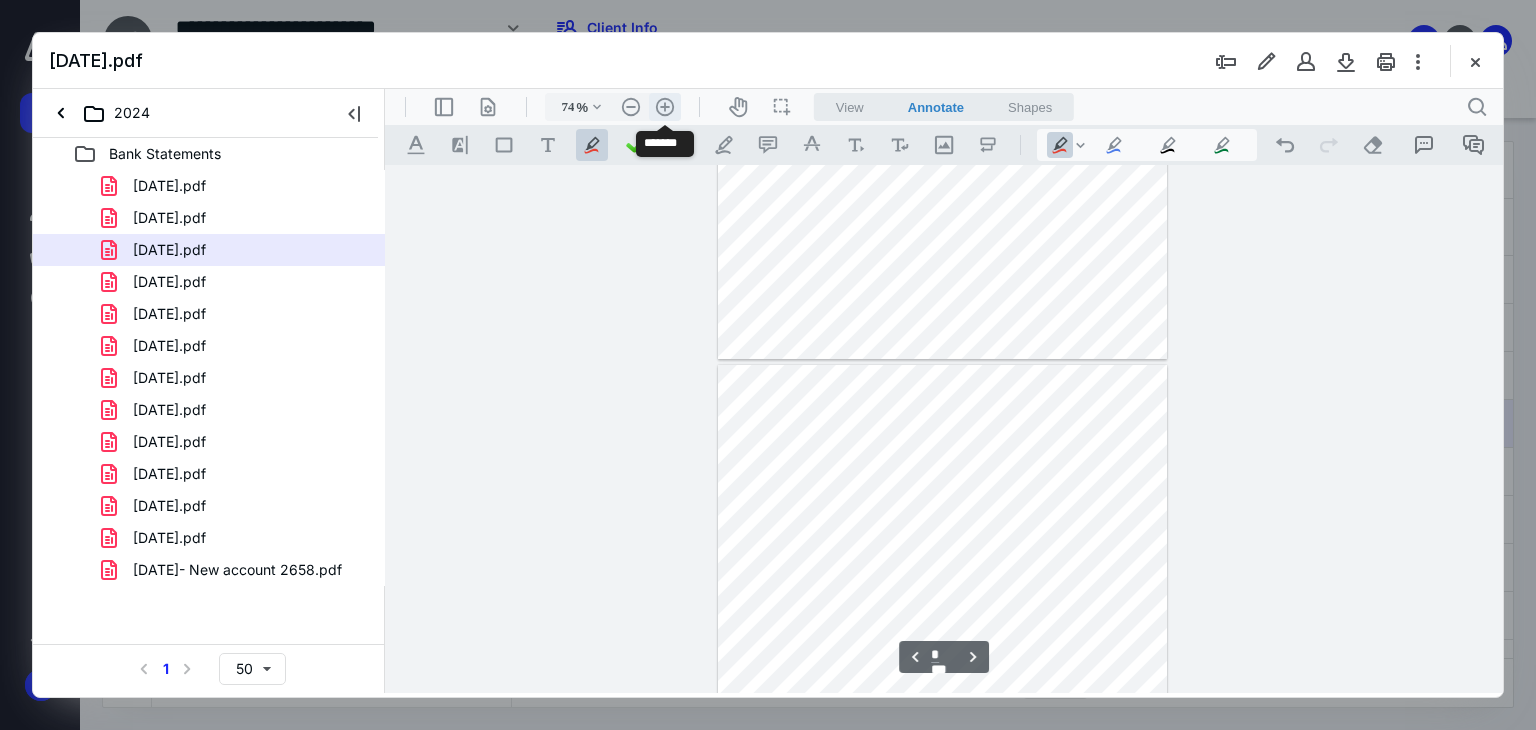 scroll, scrollTop: 1116, scrollLeft: 0, axis: vertical 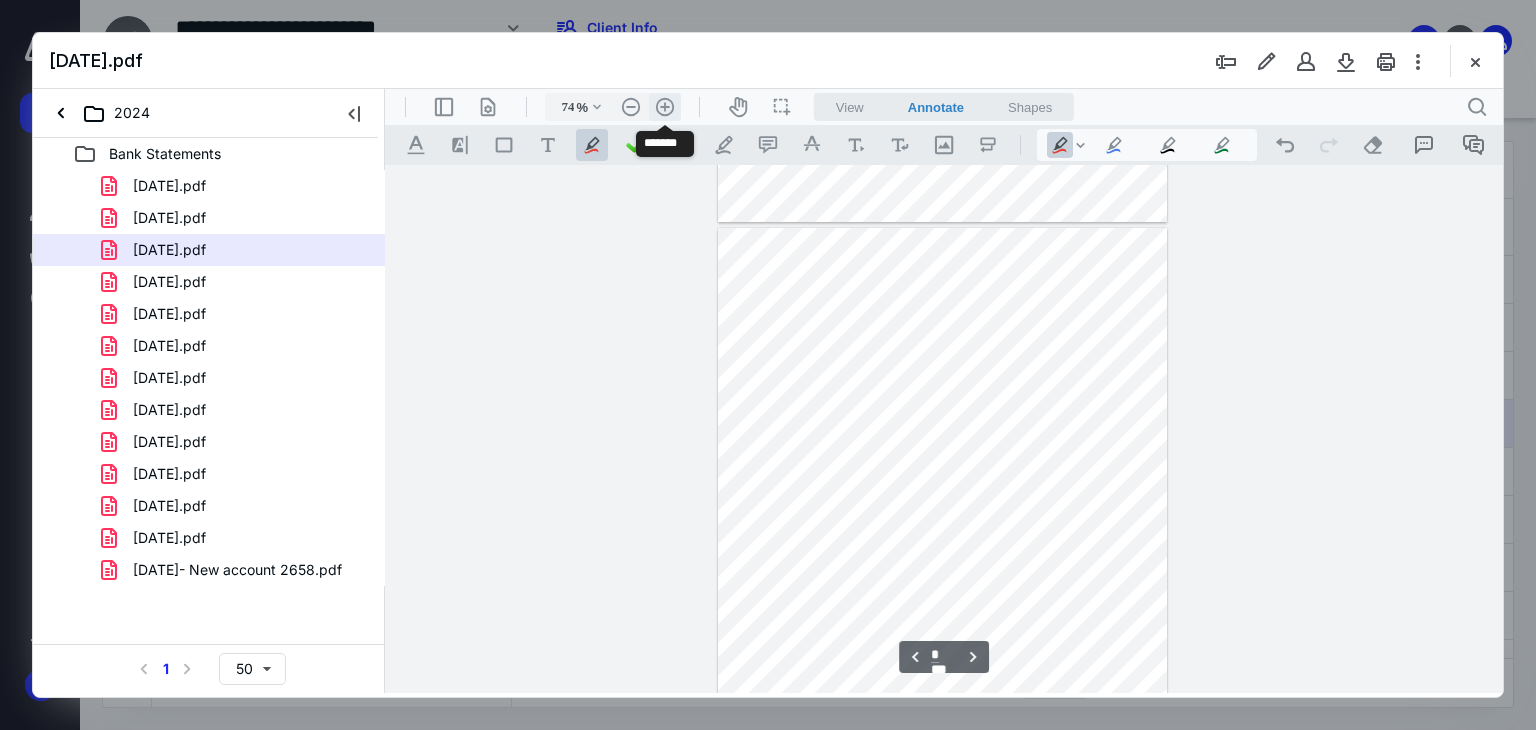 click on ".cls-1{fill:#abb0c4;} icon - header - zoom - in - line" at bounding box center (665, 107) 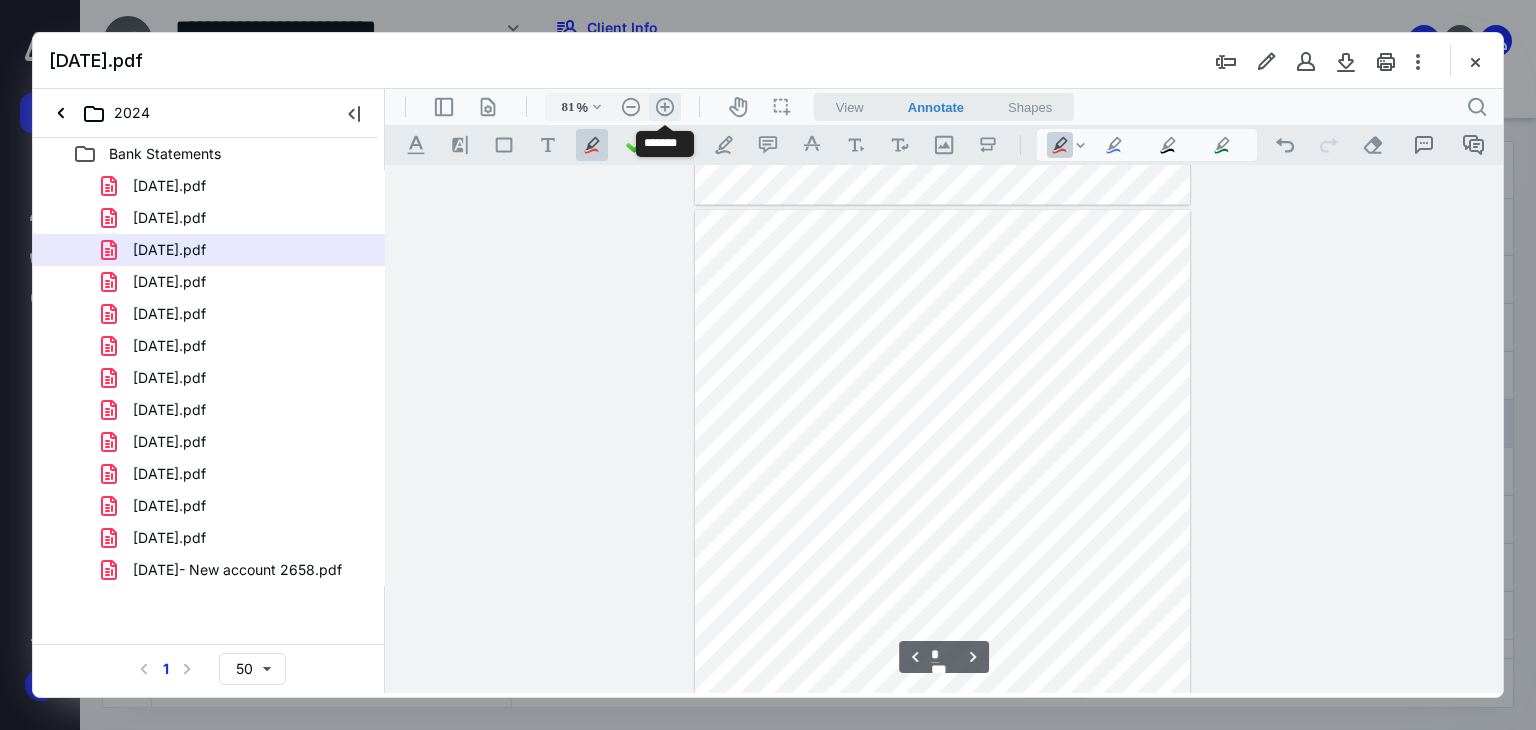 click on ".cls-1{fill:#abb0c4;} icon - header - zoom - in - line" at bounding box center (665, 107) 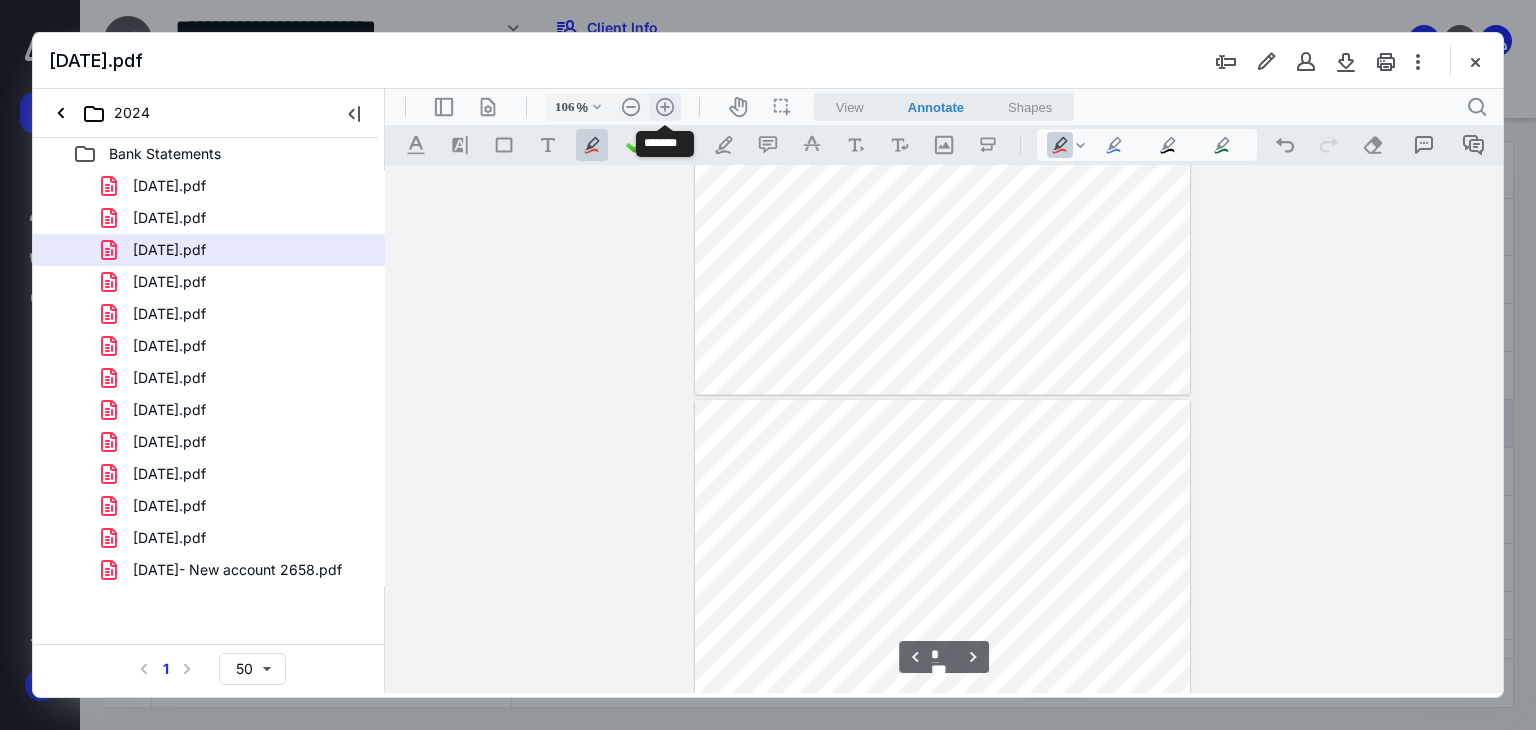 click on ".cls-1{fill:#abb0c4;} icon - header - zoom - in - line" at bounding box center (665, 107) 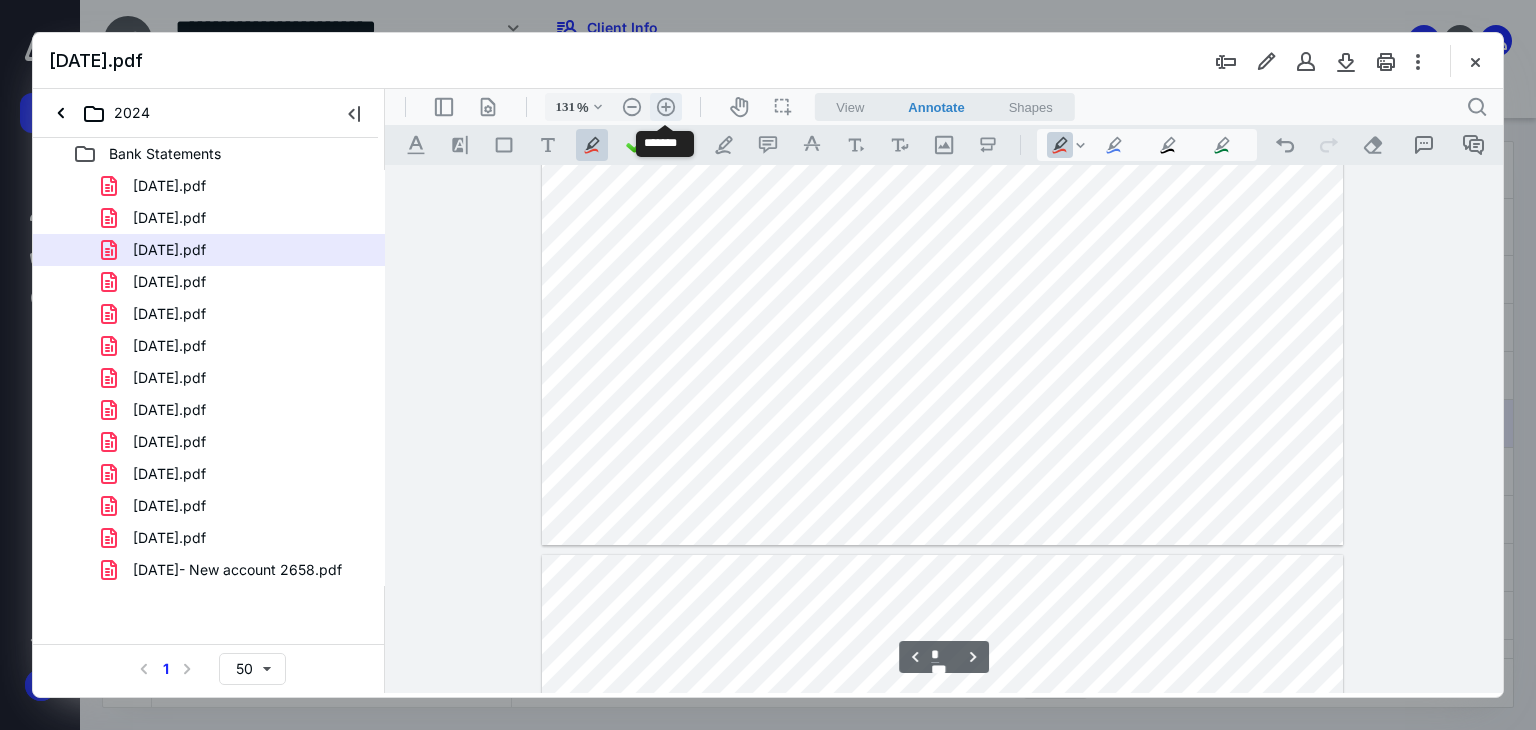 scroll, scrollTop: 2166, scrollLeft: 0, axis: vertical 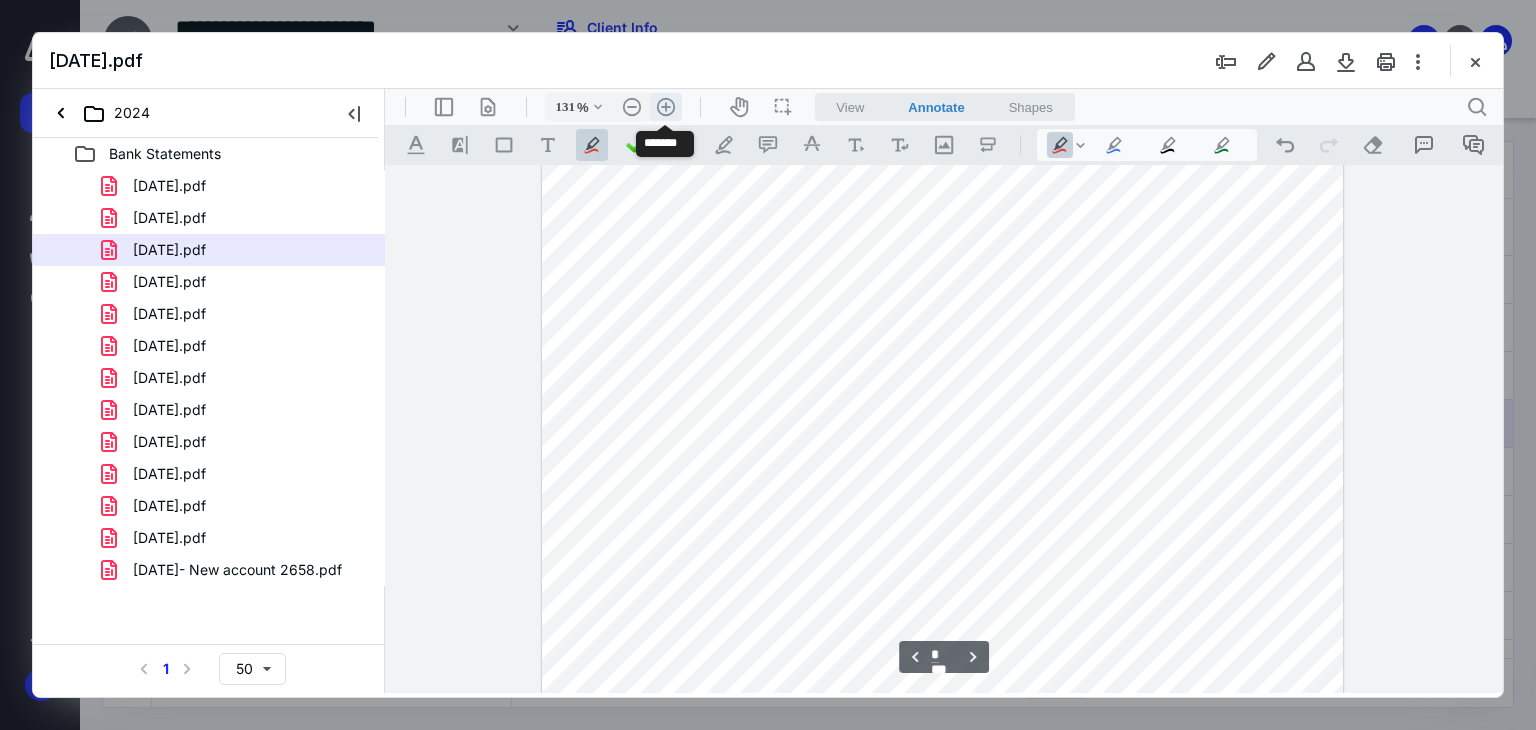click on ".cls-1{fill:#abb0c4;} icon - header - zoom - in - line" at bounding box center [666, 107] 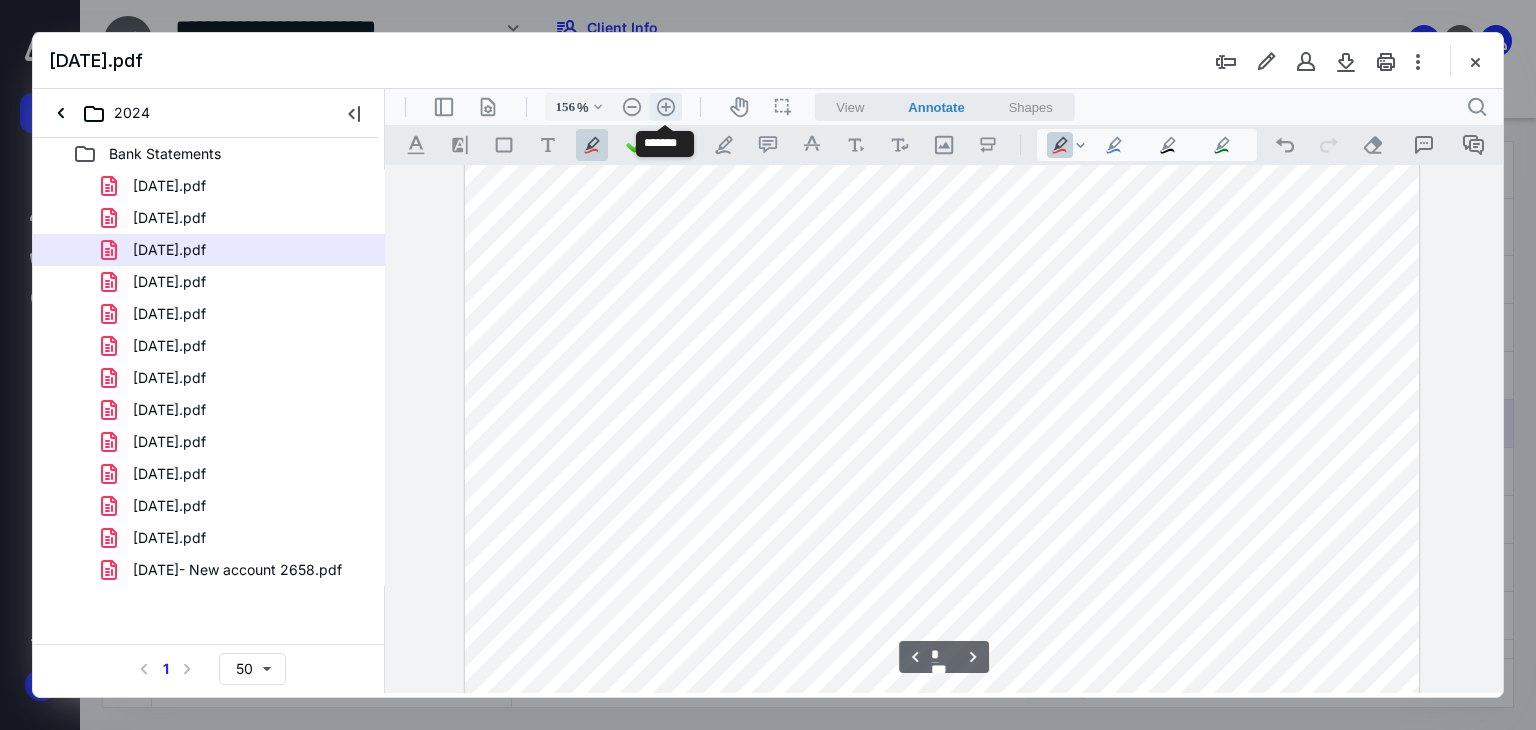 click on ".cls-1{fill:#abb0c4;} icon - header - zoom - in - line" at bounding box center (666, 107) 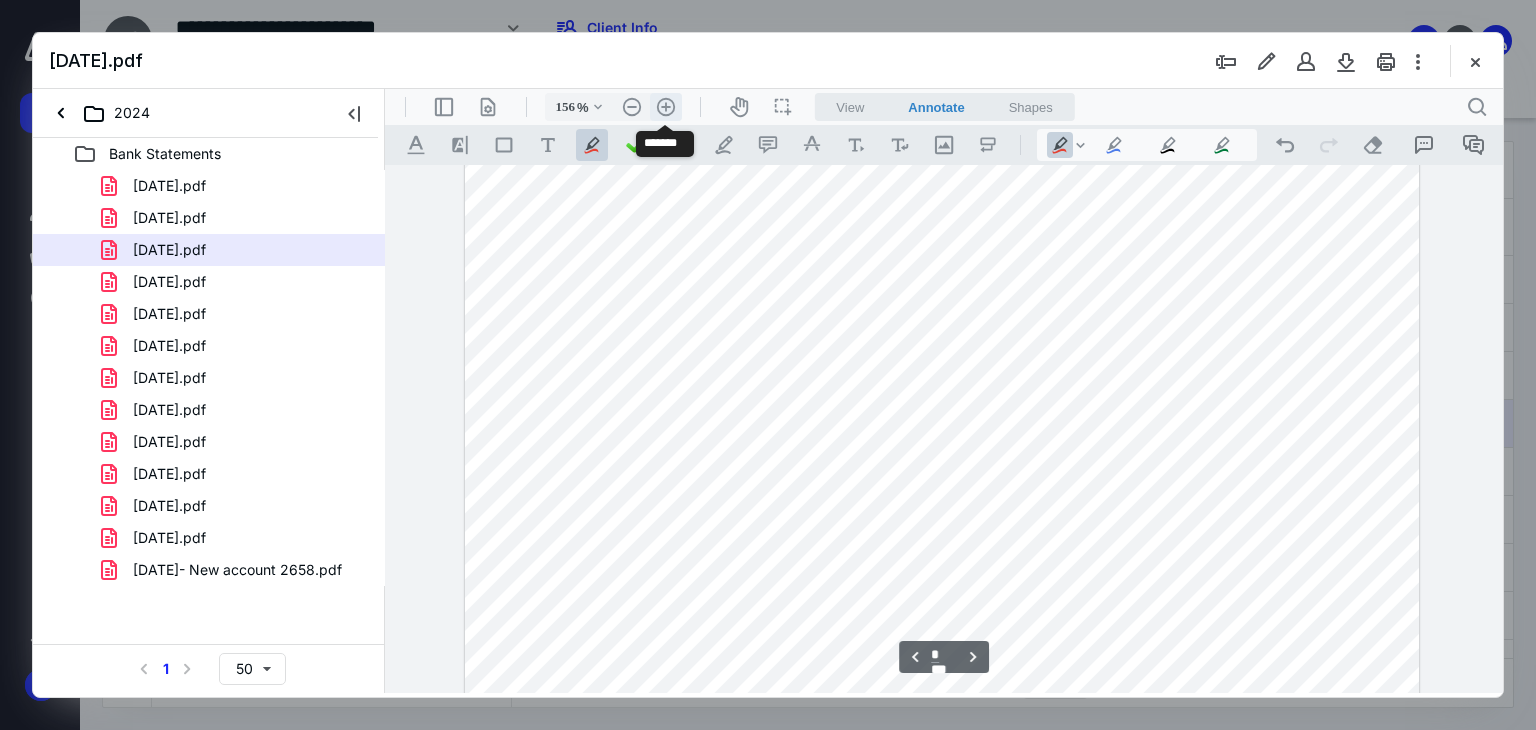 type on "206" 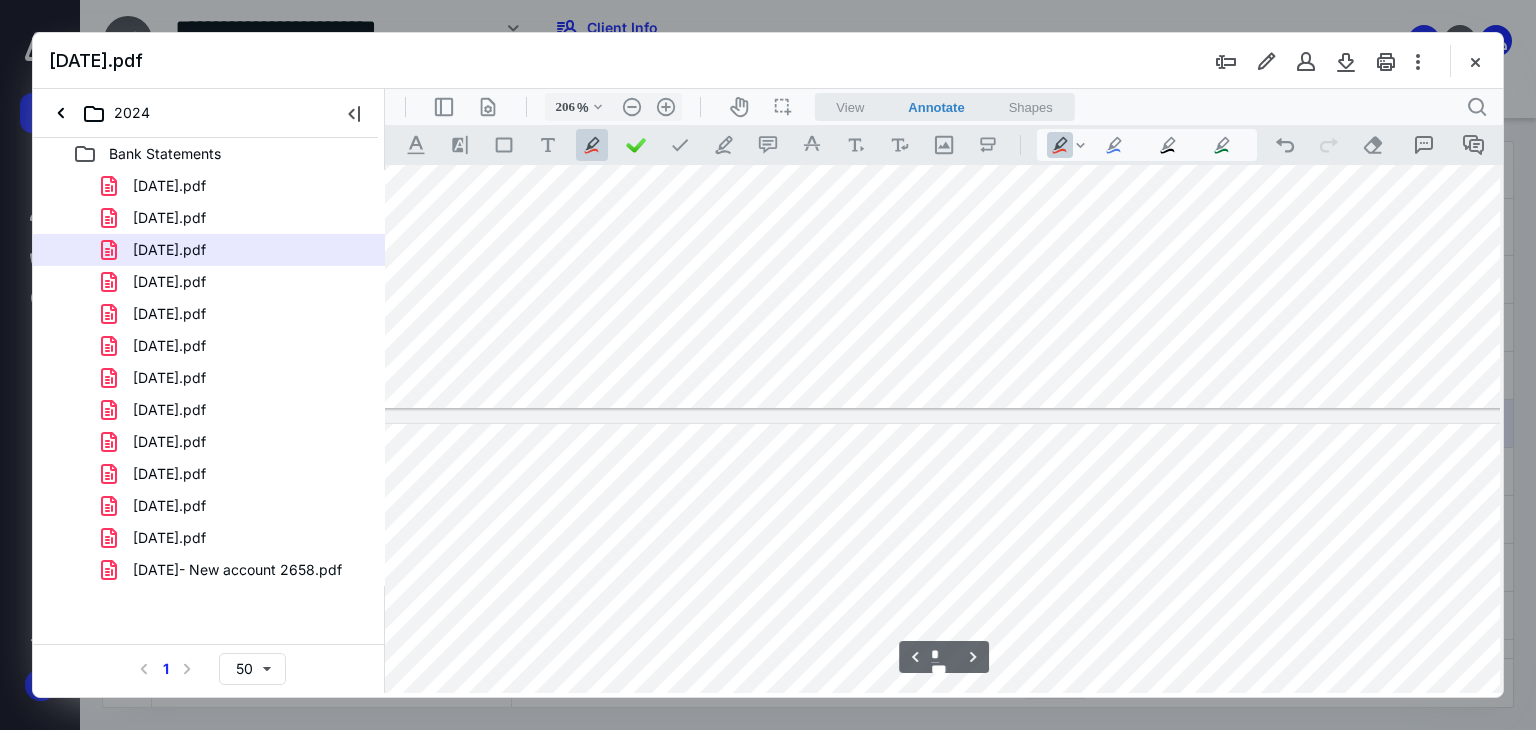 type on "*" 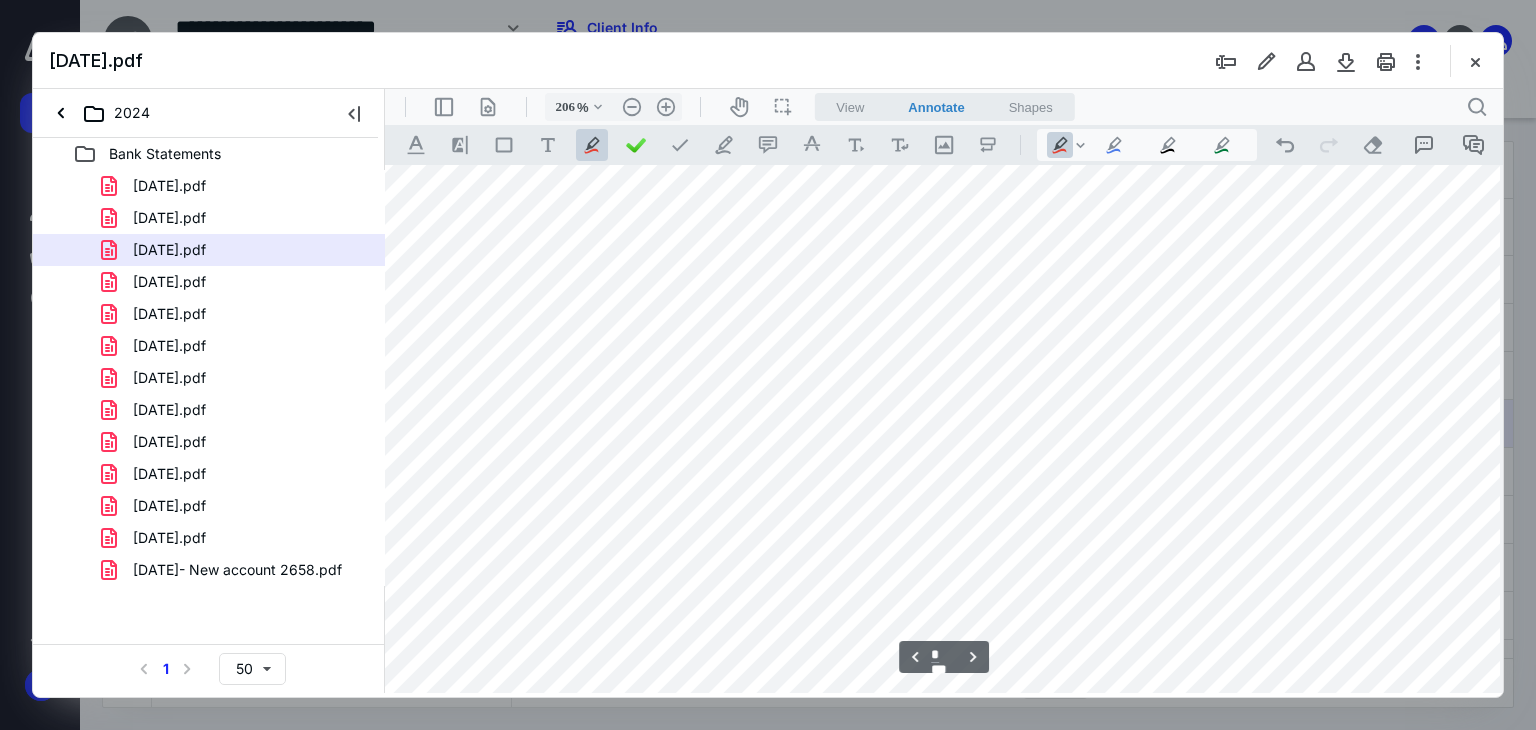 scroll, scrollTop: 7536, scrollLeft: 85, axis: both 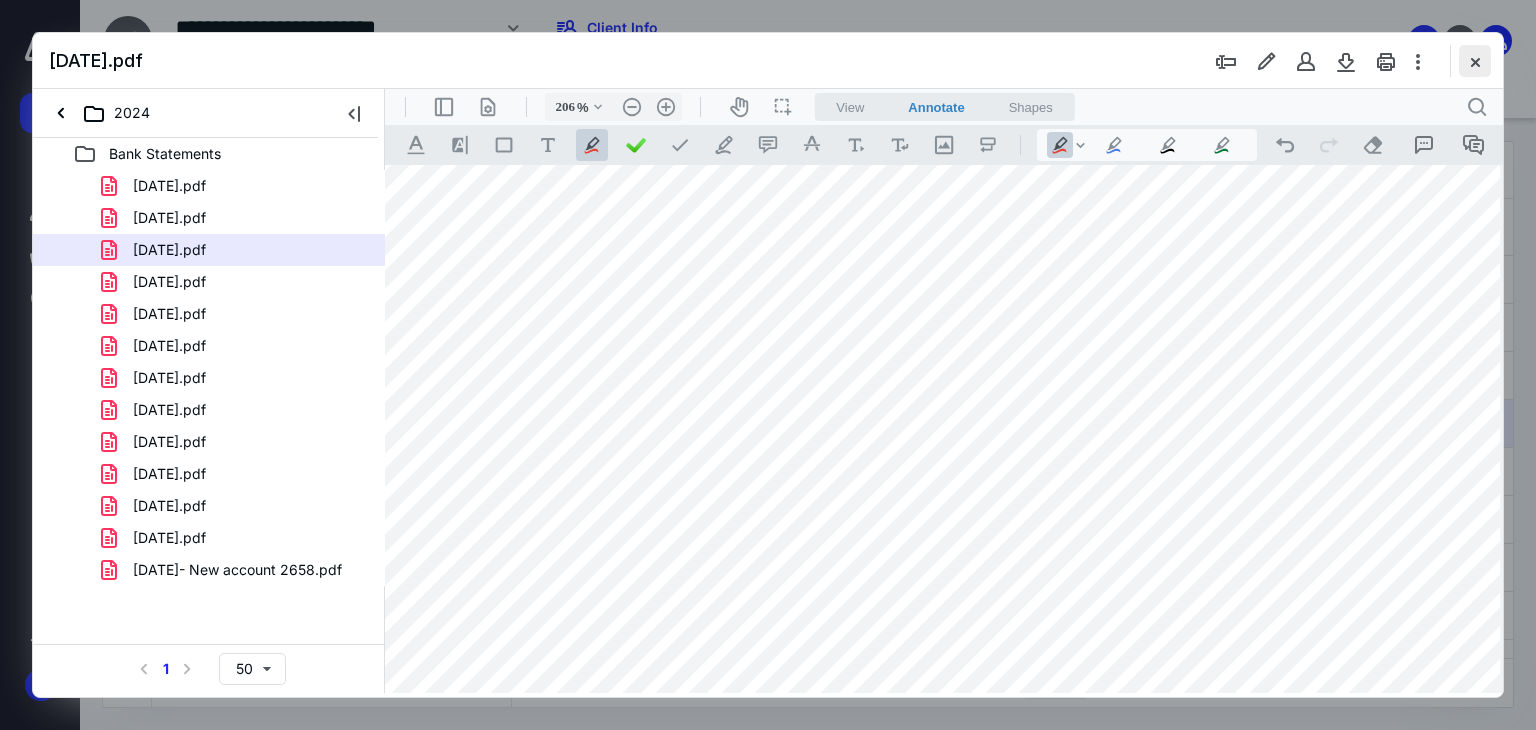 click at bounding box center (1475, 61) 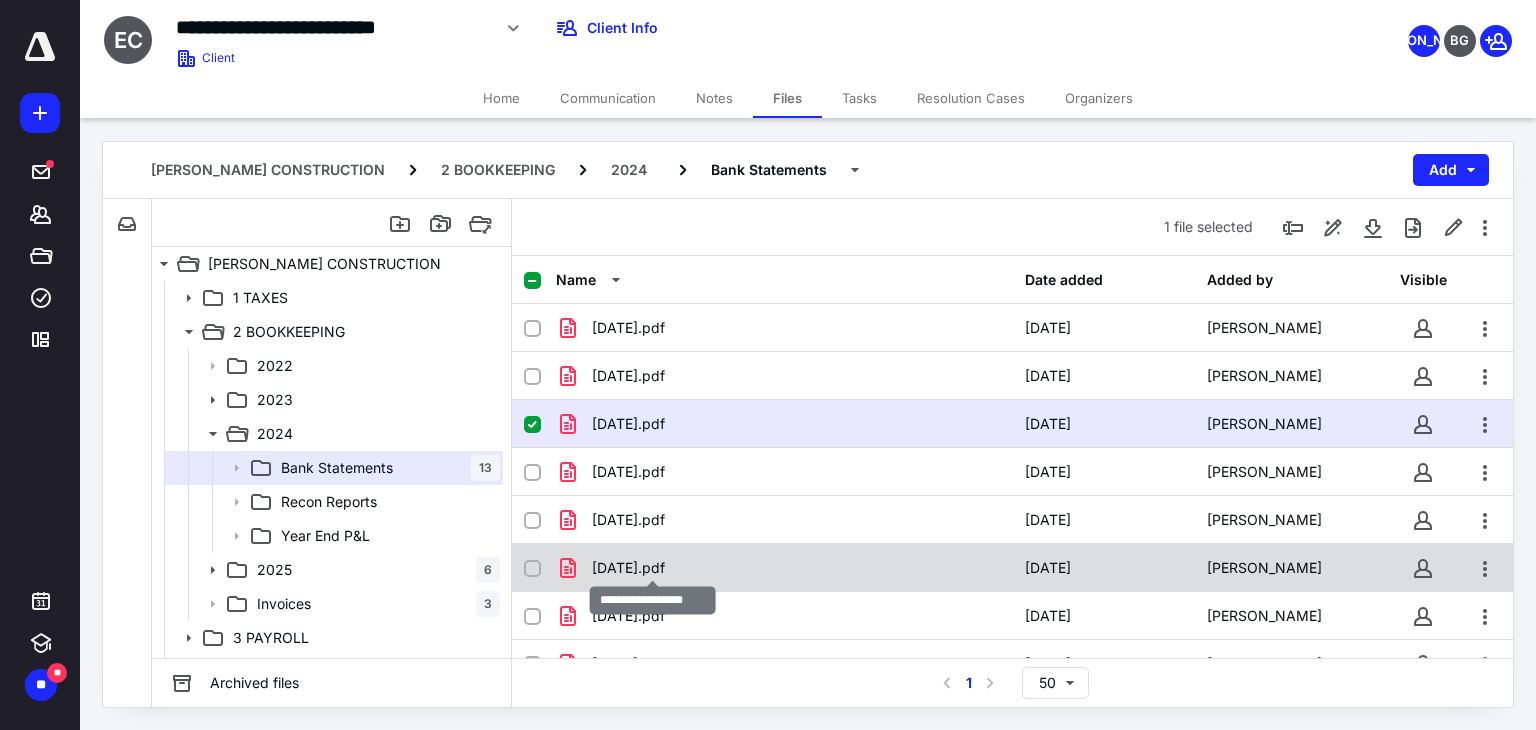 click on "[DATE].pdf" at bounding box center [628, 568] 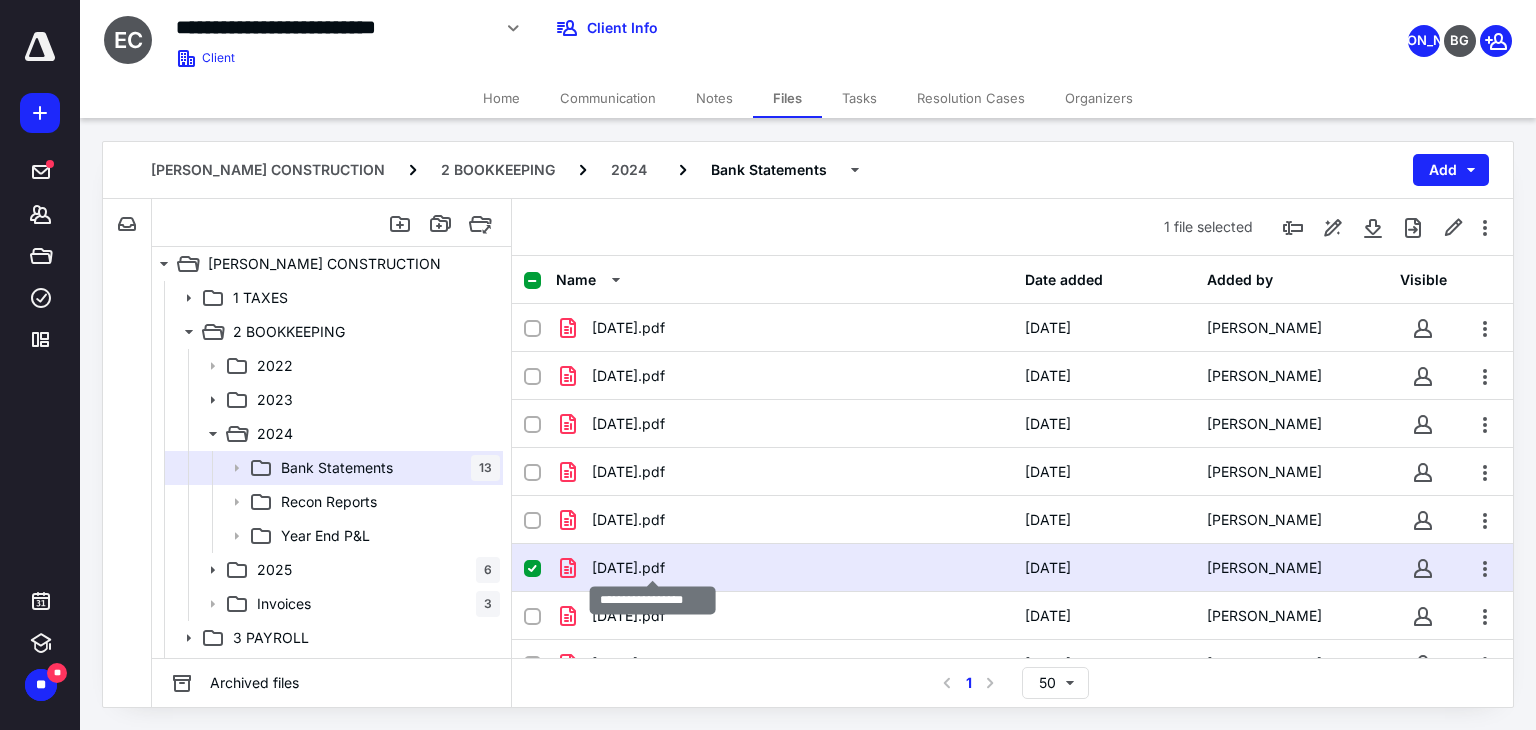 click on "[DATE].pdf" at bounding box center (628, 568) 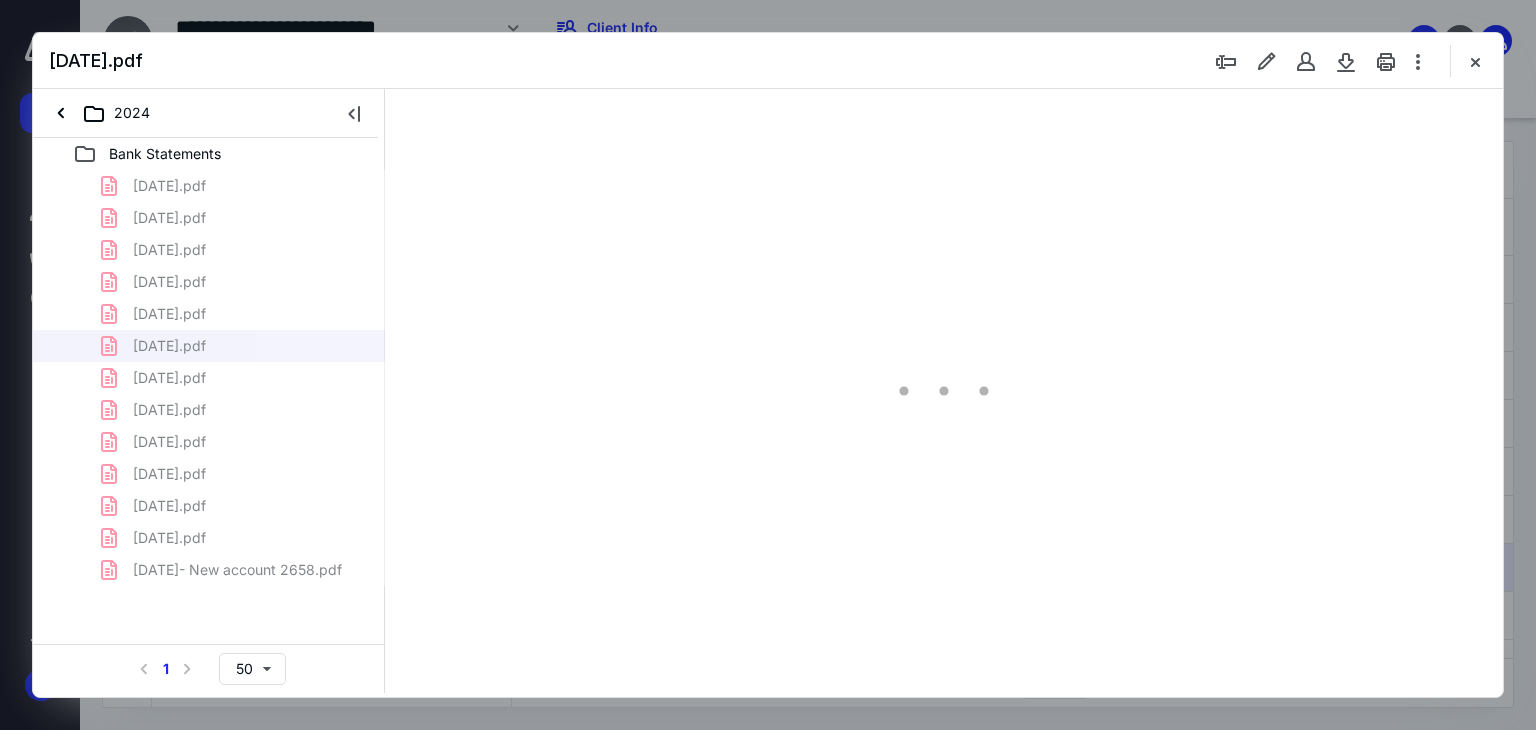 scroll, scrollTop: 0, scrollLeft: 0, axis: both 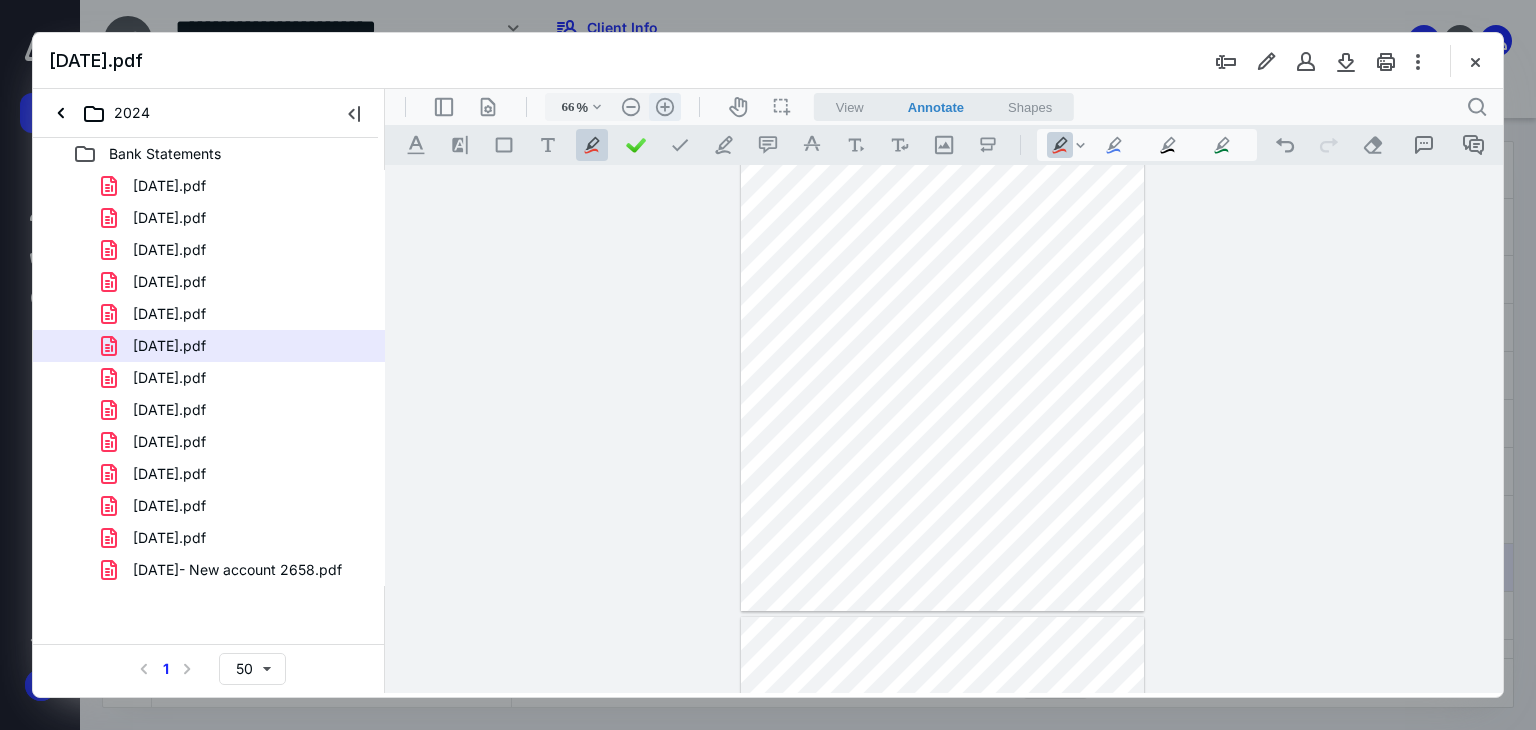 click on ".cls-1{fill:#abb0c4;} icon - header - zoom - in - line" at bounding box center (665, 107) 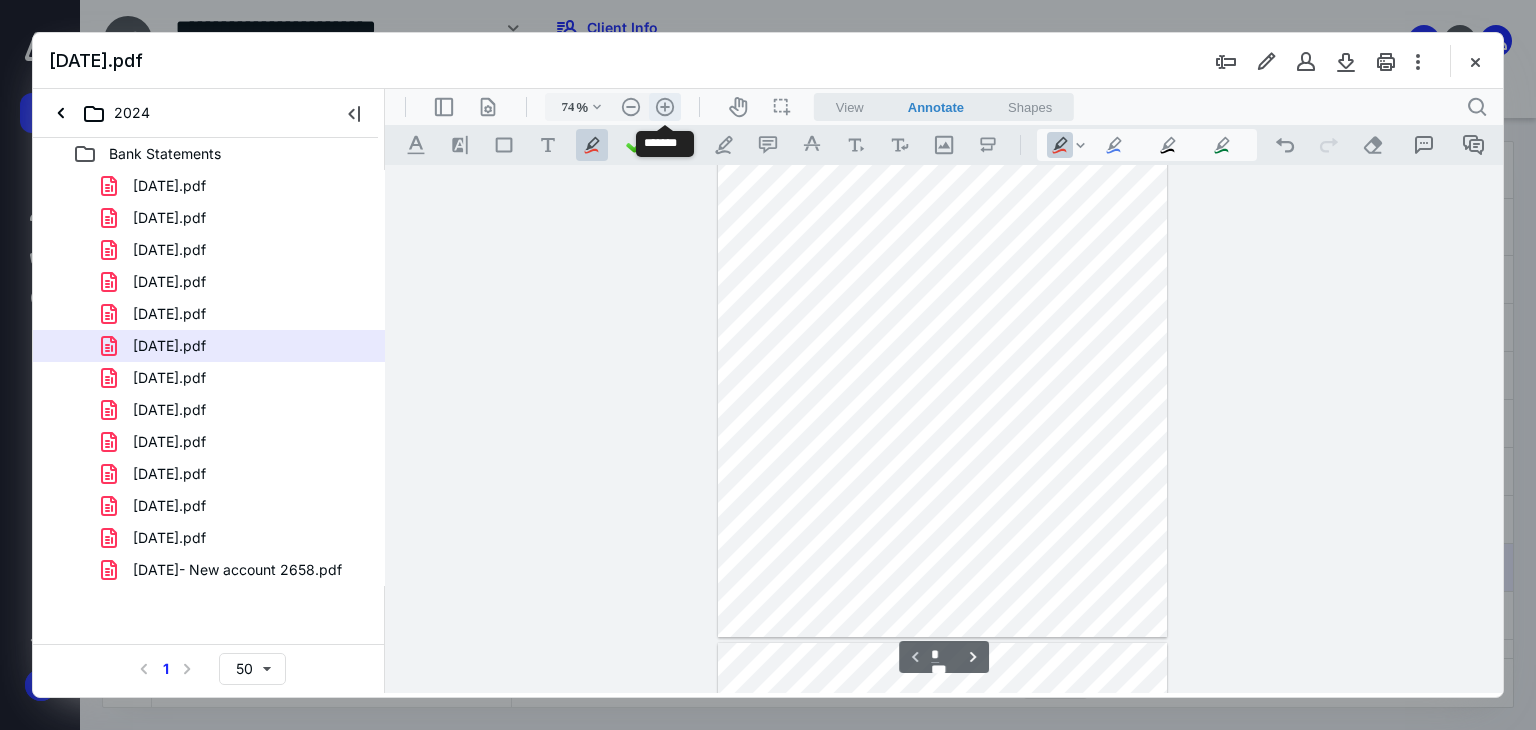 click on ".cls-1{fill:#abb0c4;} icon - header - zoom - in - line" at bounding box center [665, 107] 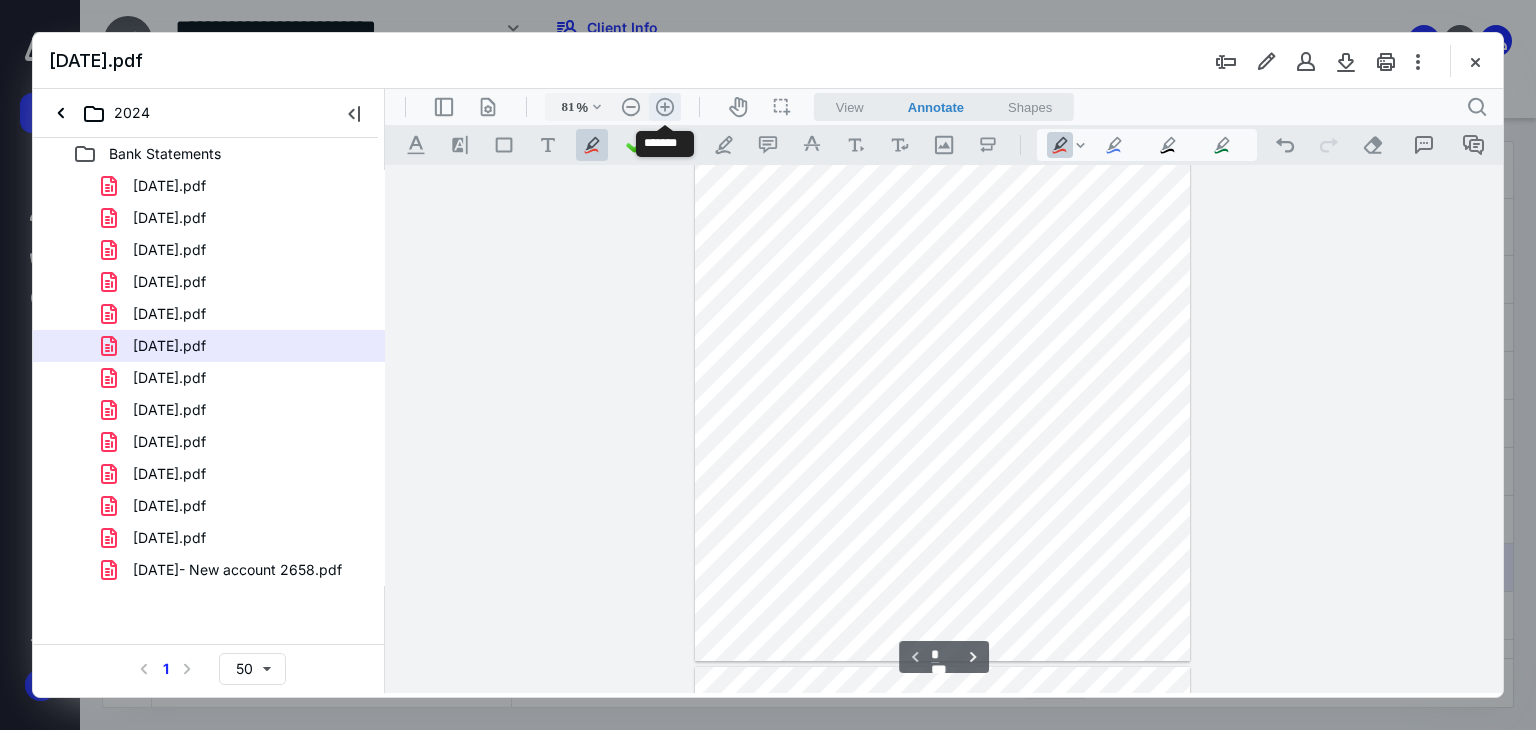 click on ".cls-1{fill:#abb0c4;} icon - header - zoom - in - line" at bounding box center (665, 107) 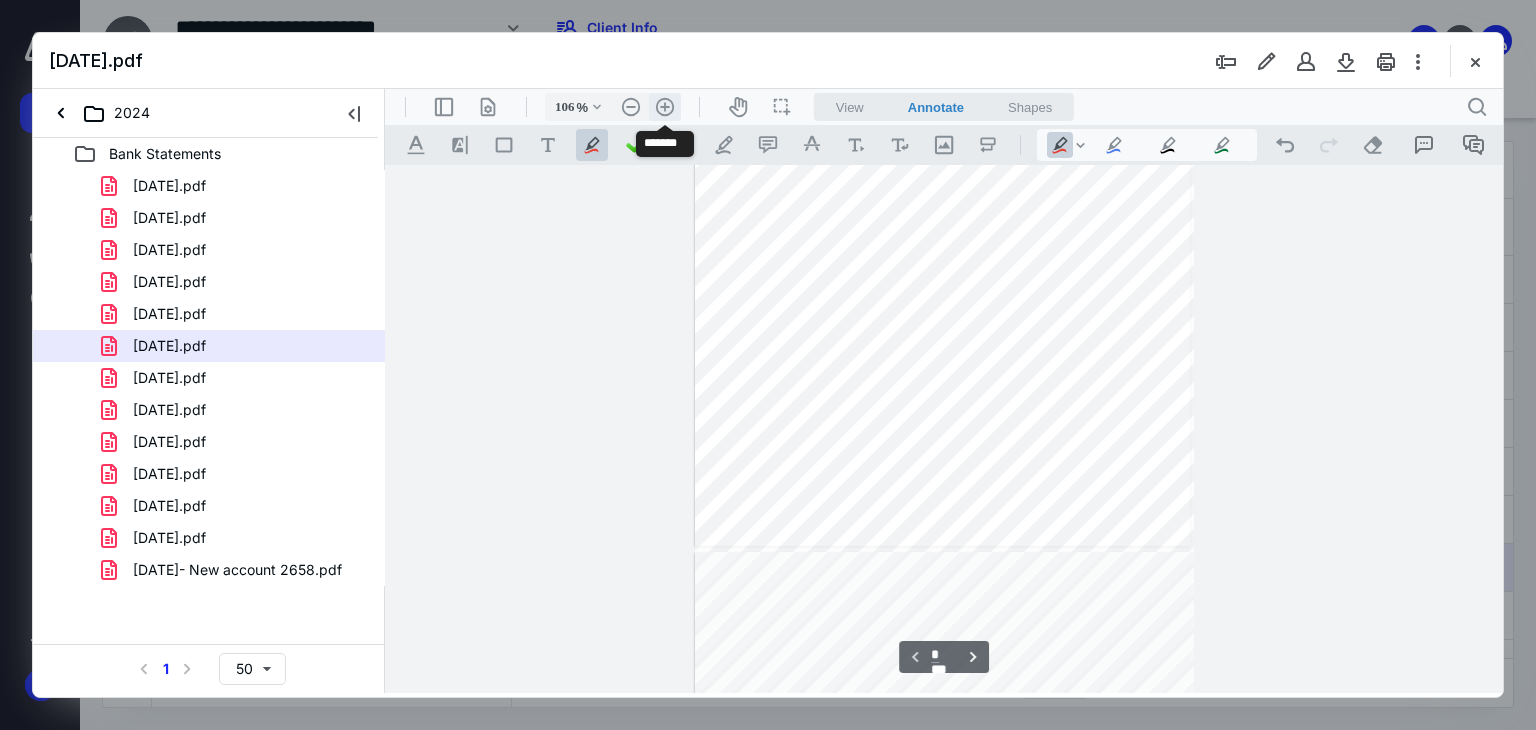 click on ".cls-1{fill:#abb0c4;} icon - header - zoom - in - line" at bounding box center [665, 107] 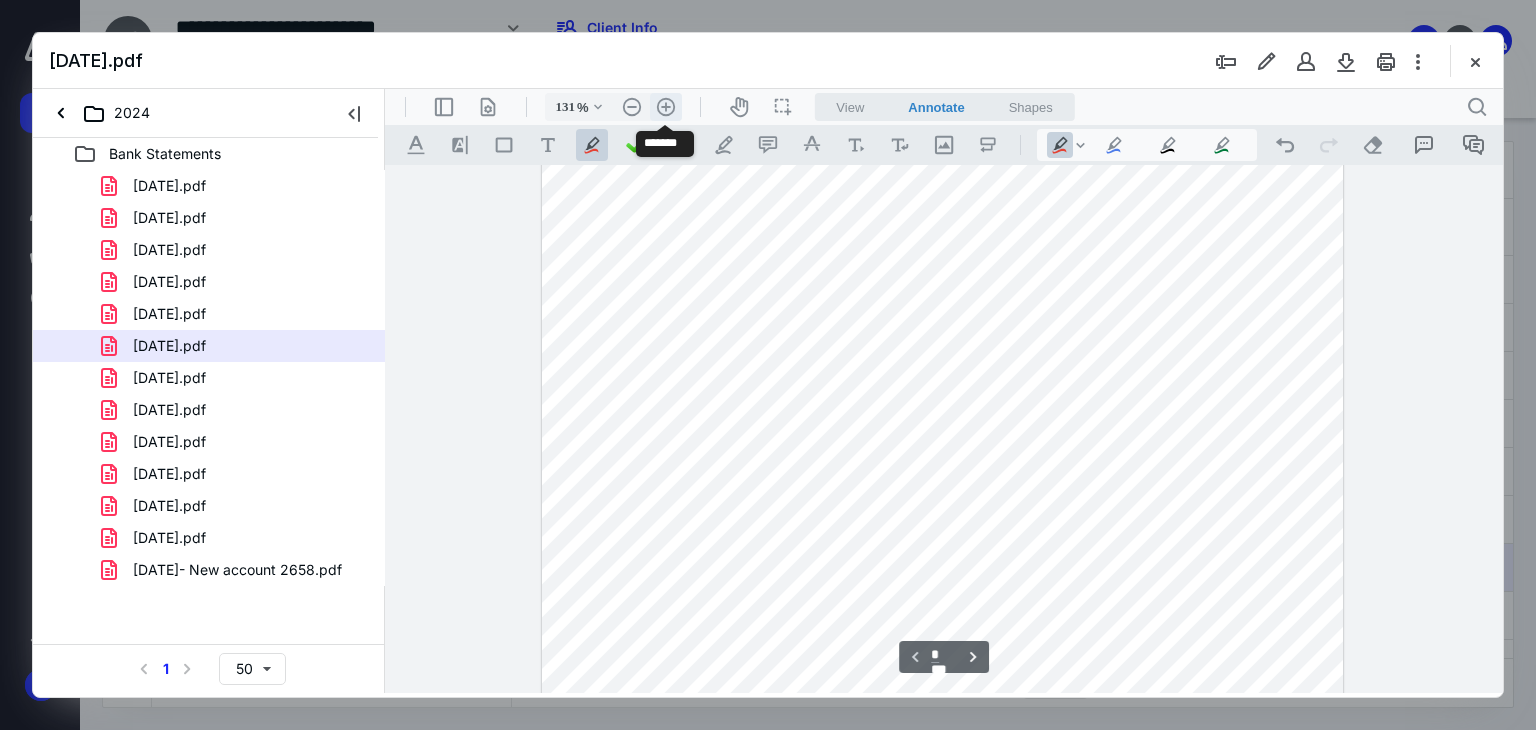 click on ".cls-1{fill:#abb0c4;} icon - header - zoom - in - line" at bounding box center (666, 107) 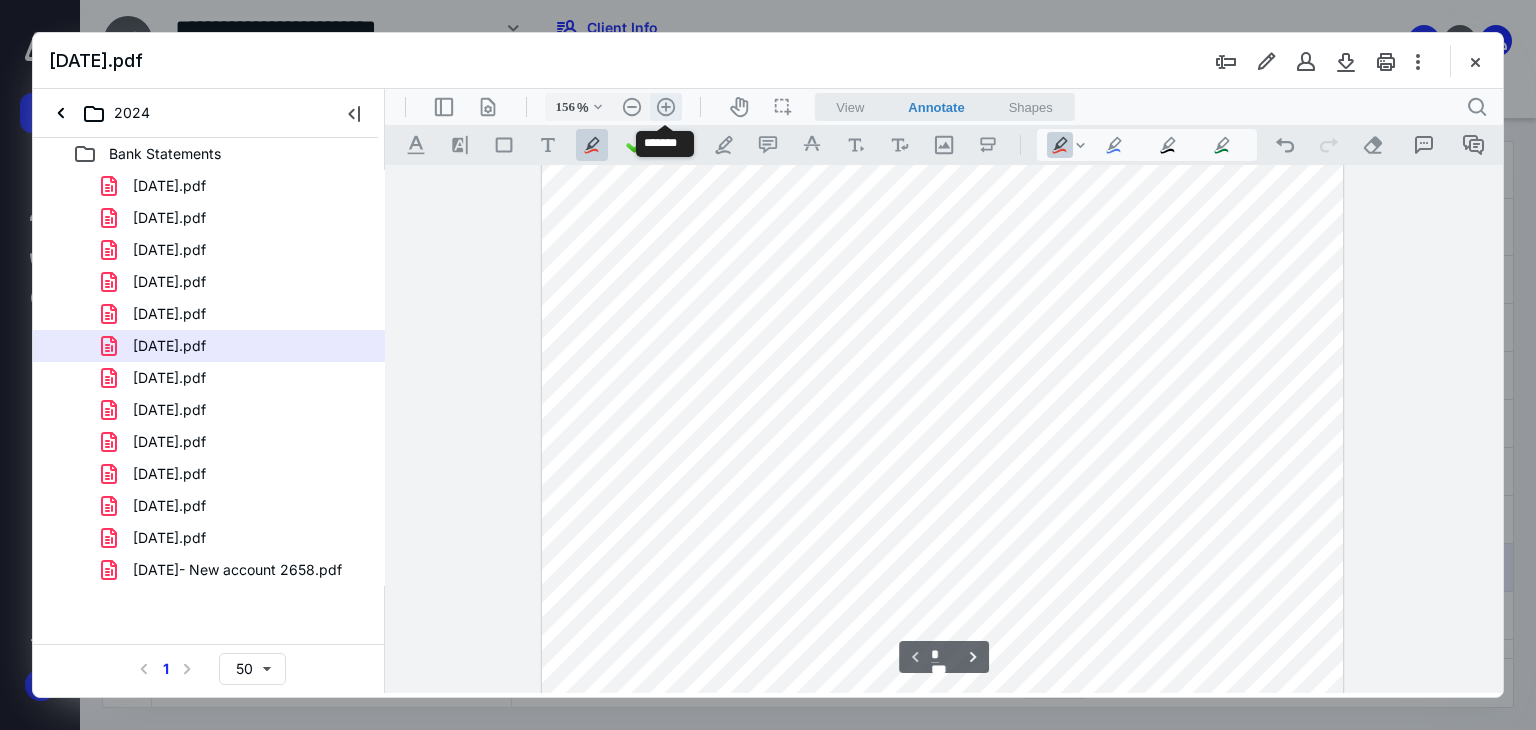 scroll, scrollTop: 493, scrollLeft: 0, axis: vertical 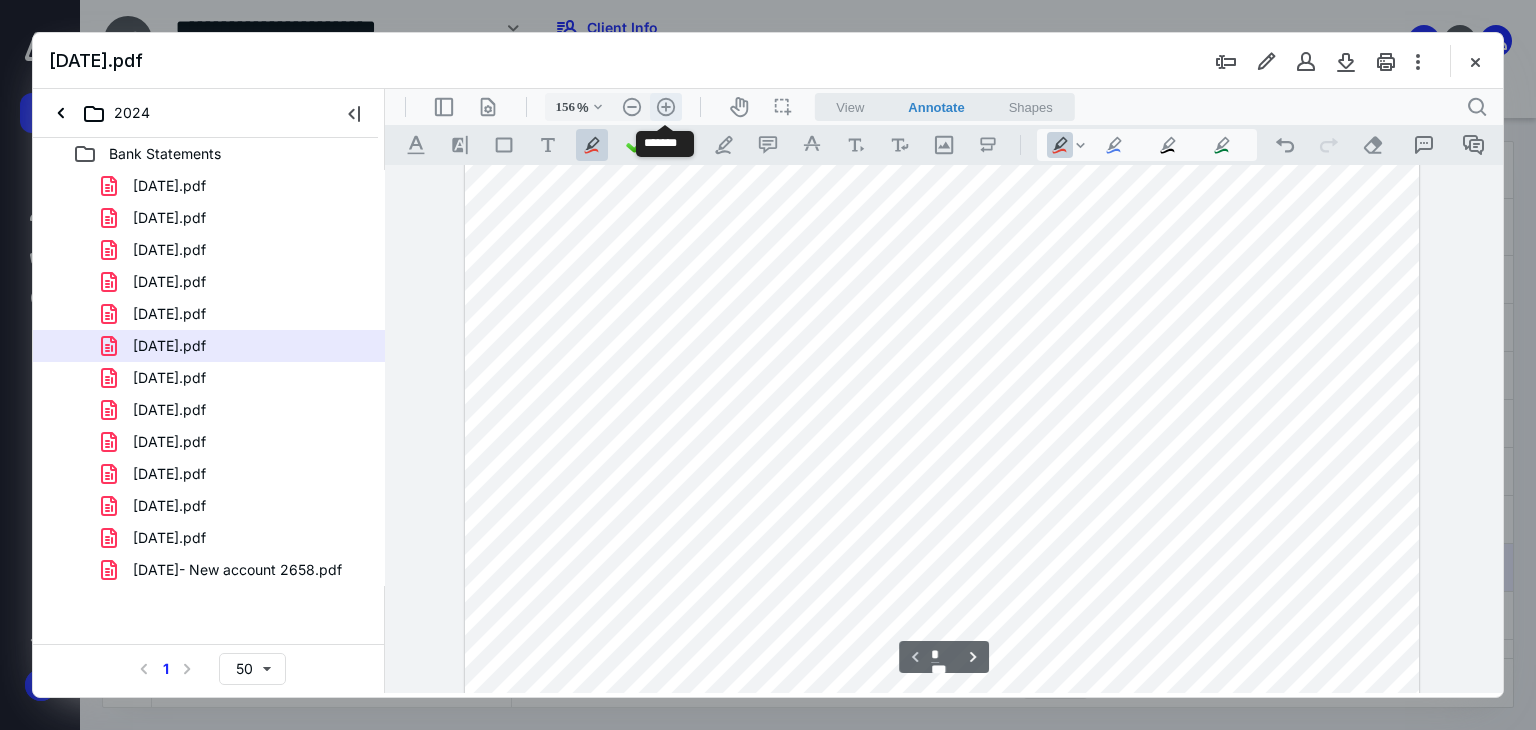 click on ".cls-1{fill:#abb0c4;} icon - header - zoom - in - line" at bounding box center (666, 107) 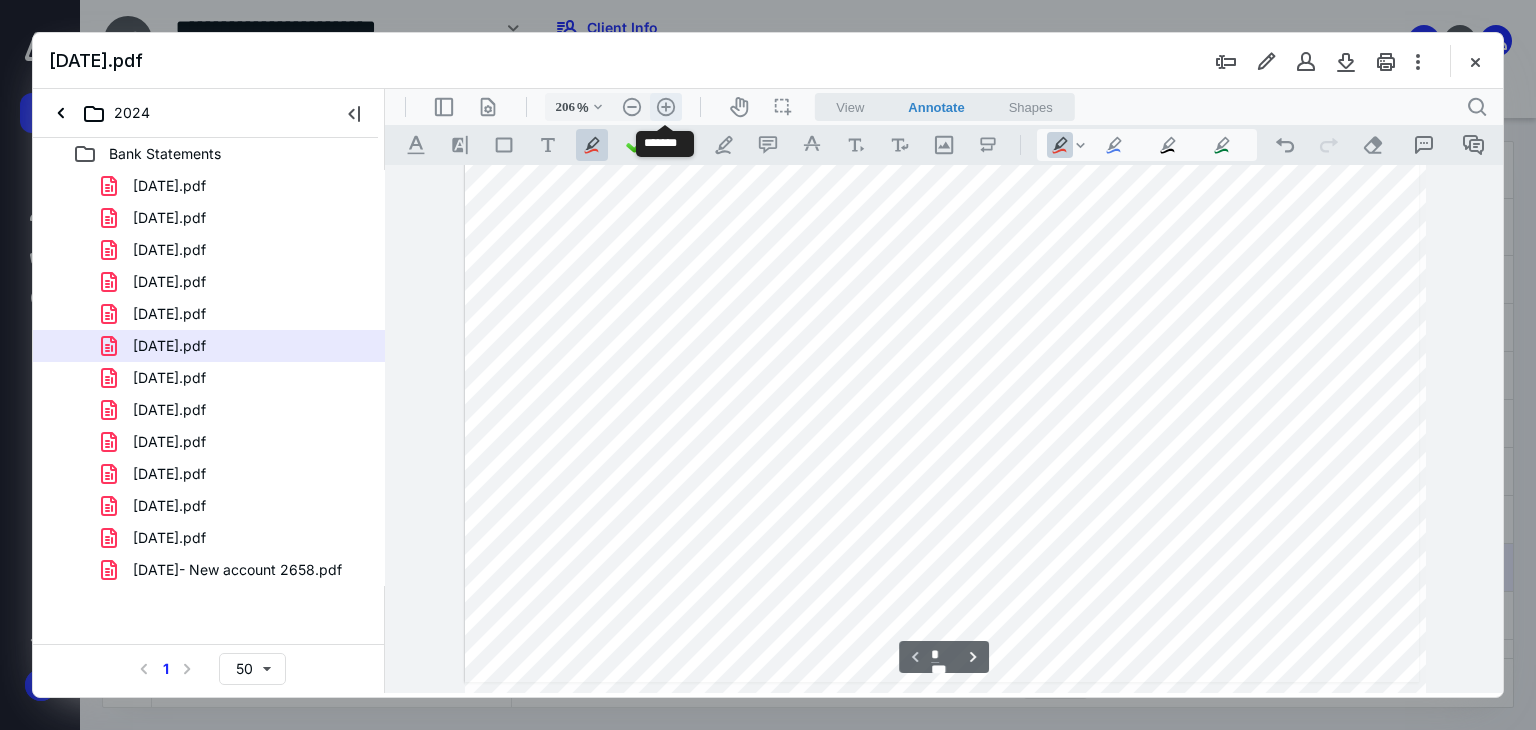 click on ".cls-1{fill:#abb0c4;} icon - header - zoom - in - line" at bounding box center (666, 107) 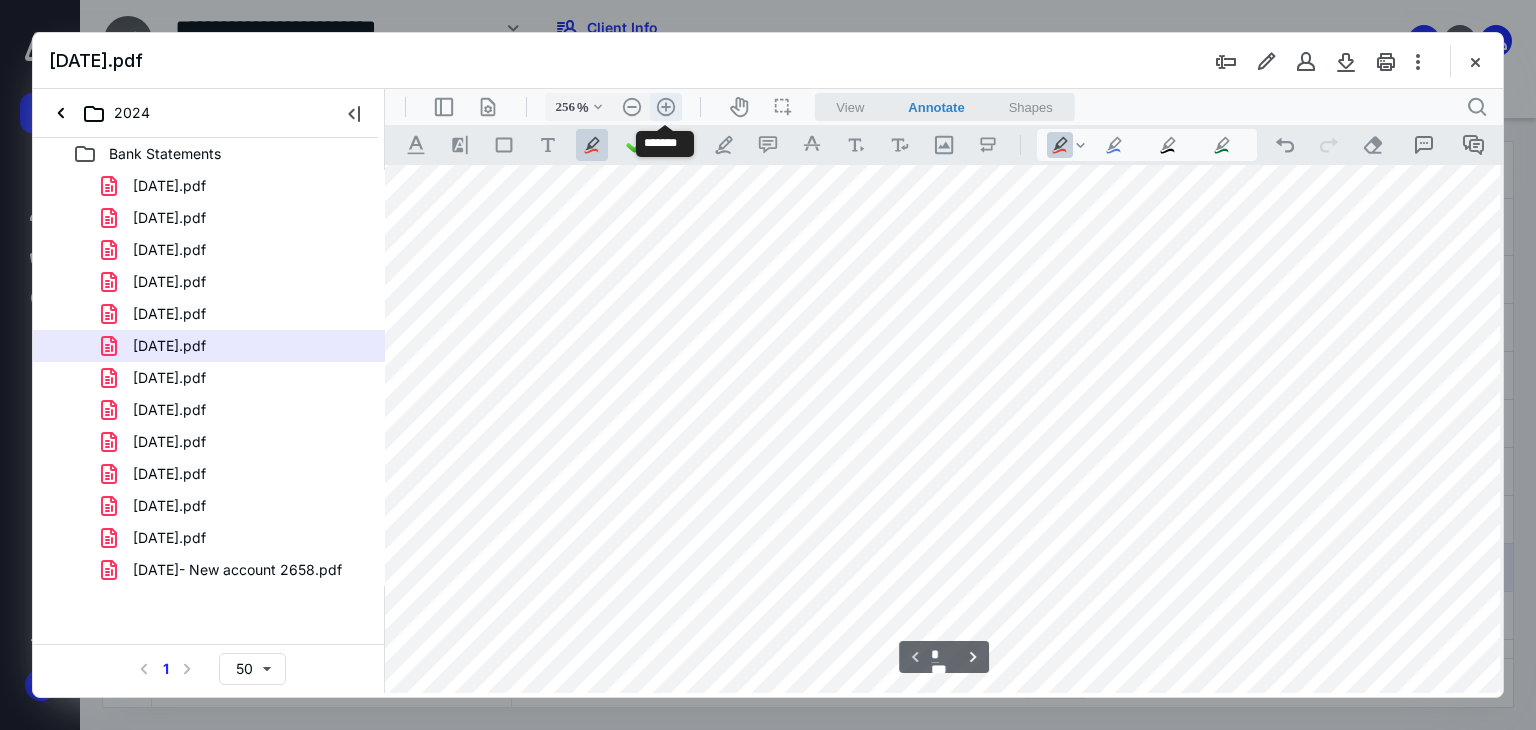 click on ".cls-1{fill:#abb0c4;} icon - header - zoom - in - line" at bounding box center [666, 107] 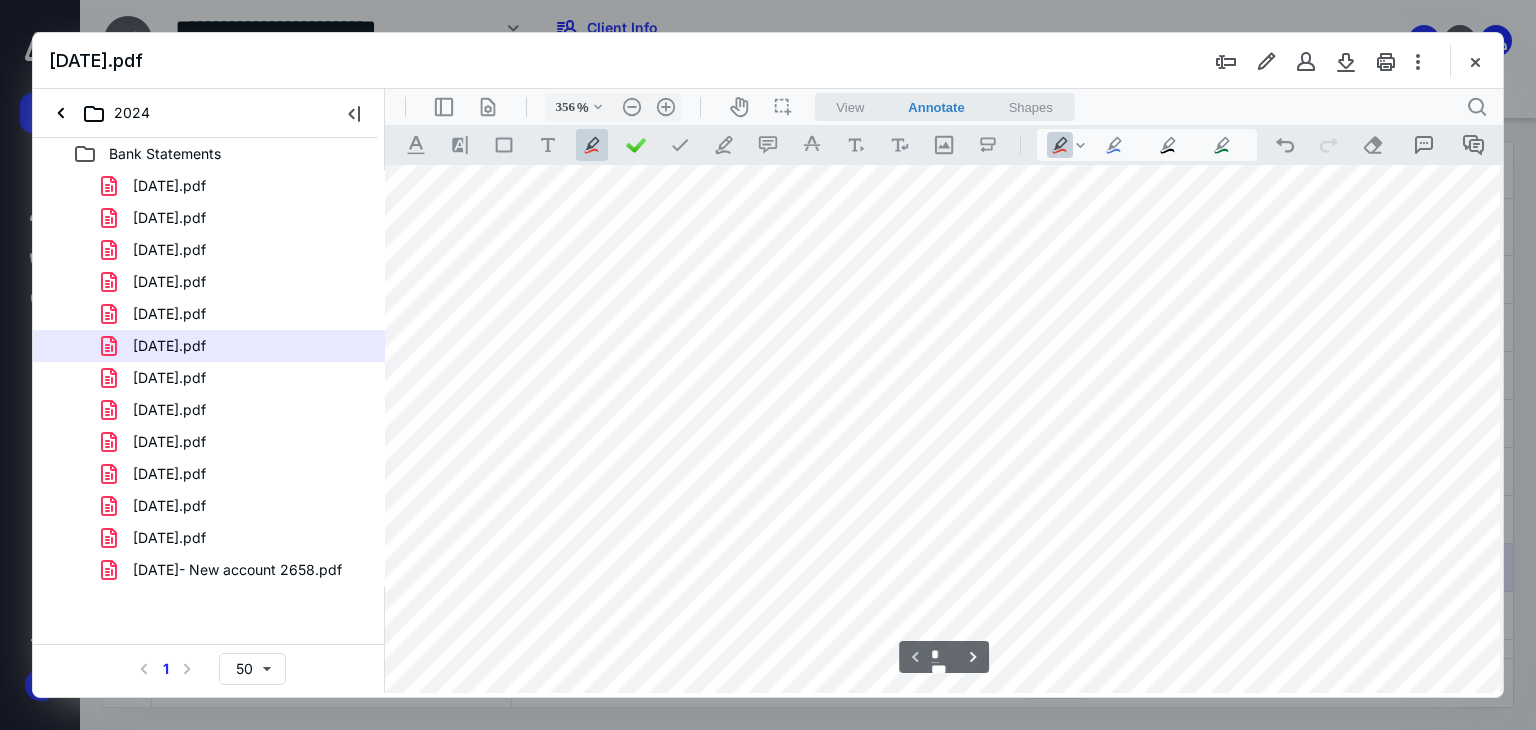 type on "*" 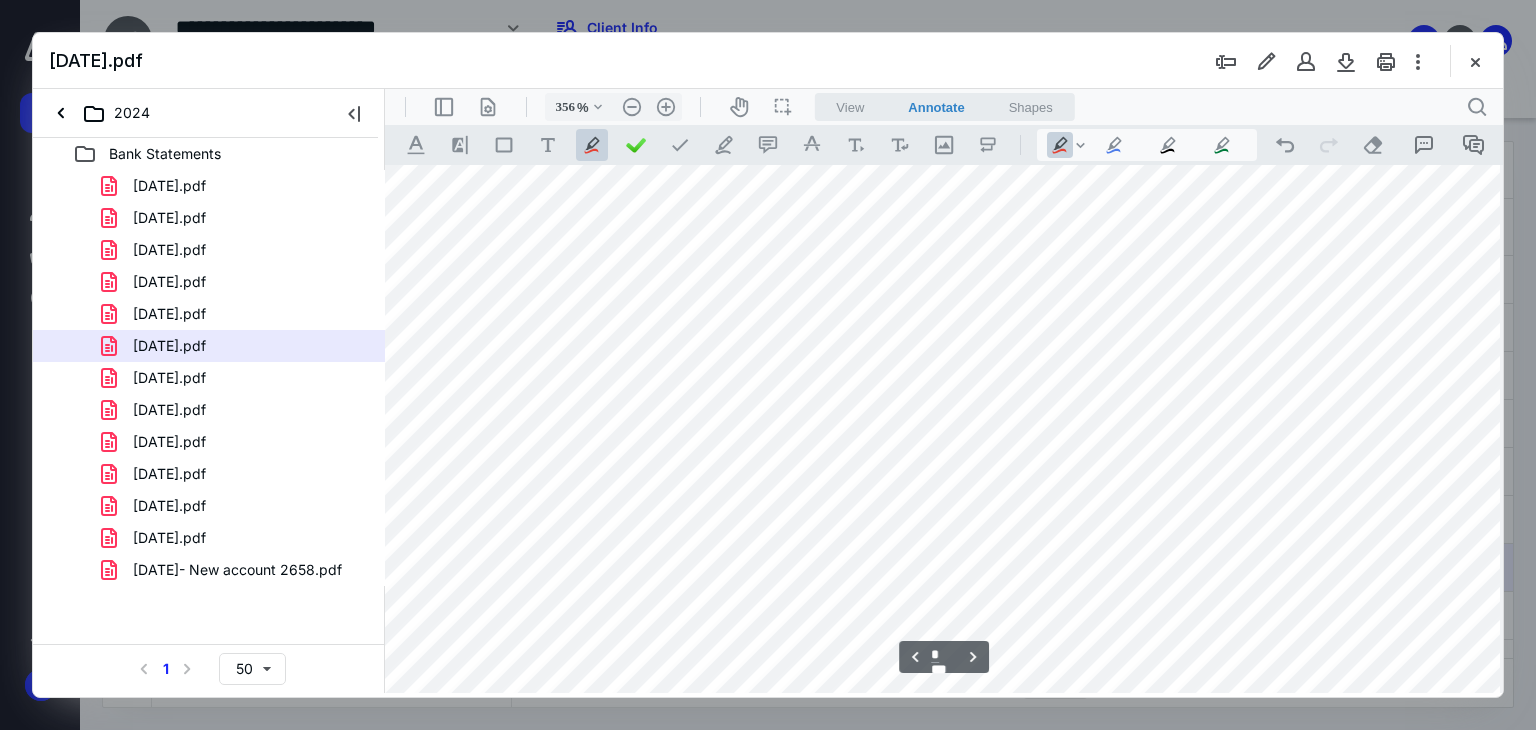 scroll, scrollTop: 3615, scrollLeft: 555, axis: both 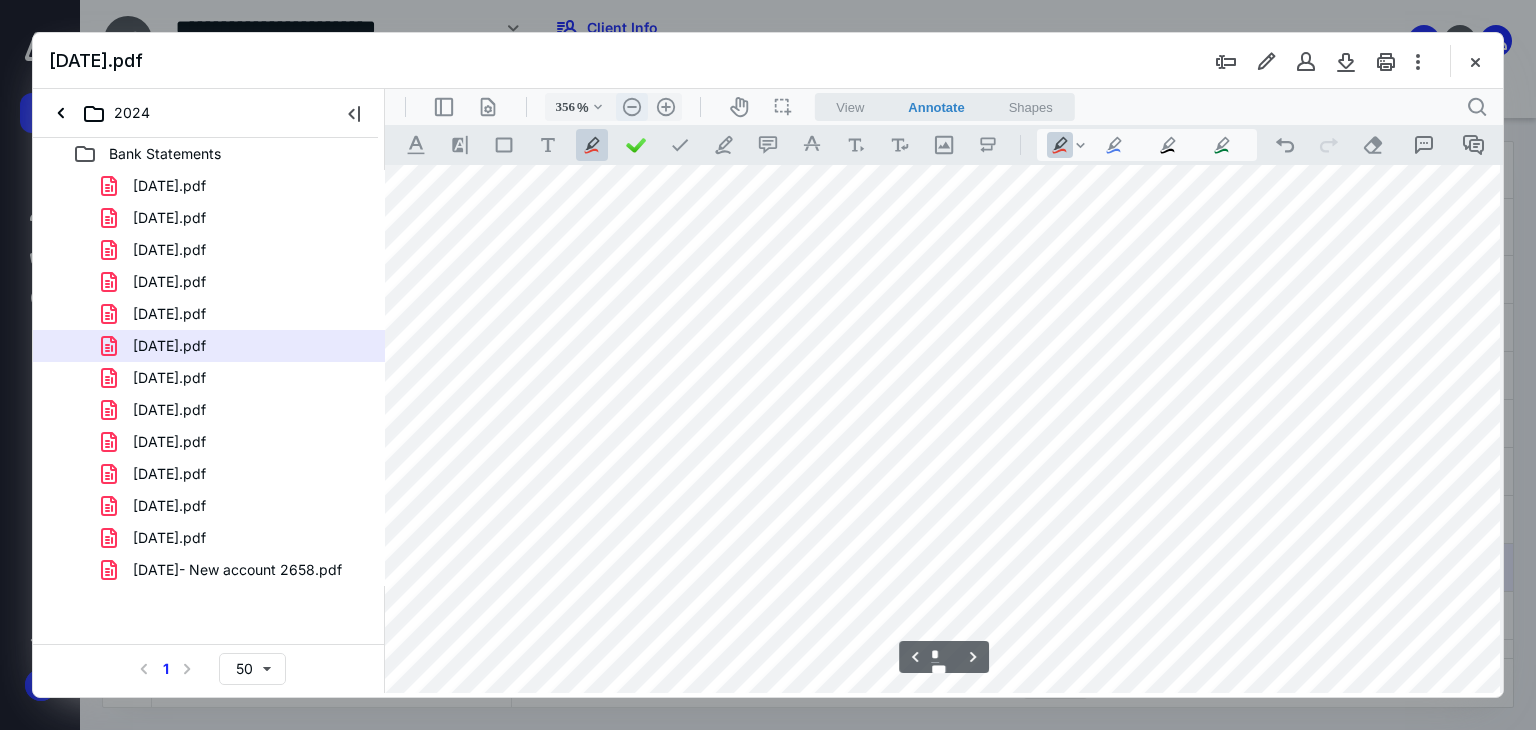click on ".cls-1{fill:#abb0c4;} icon - header - zoom - out - line" at bounding box center (632, 107) 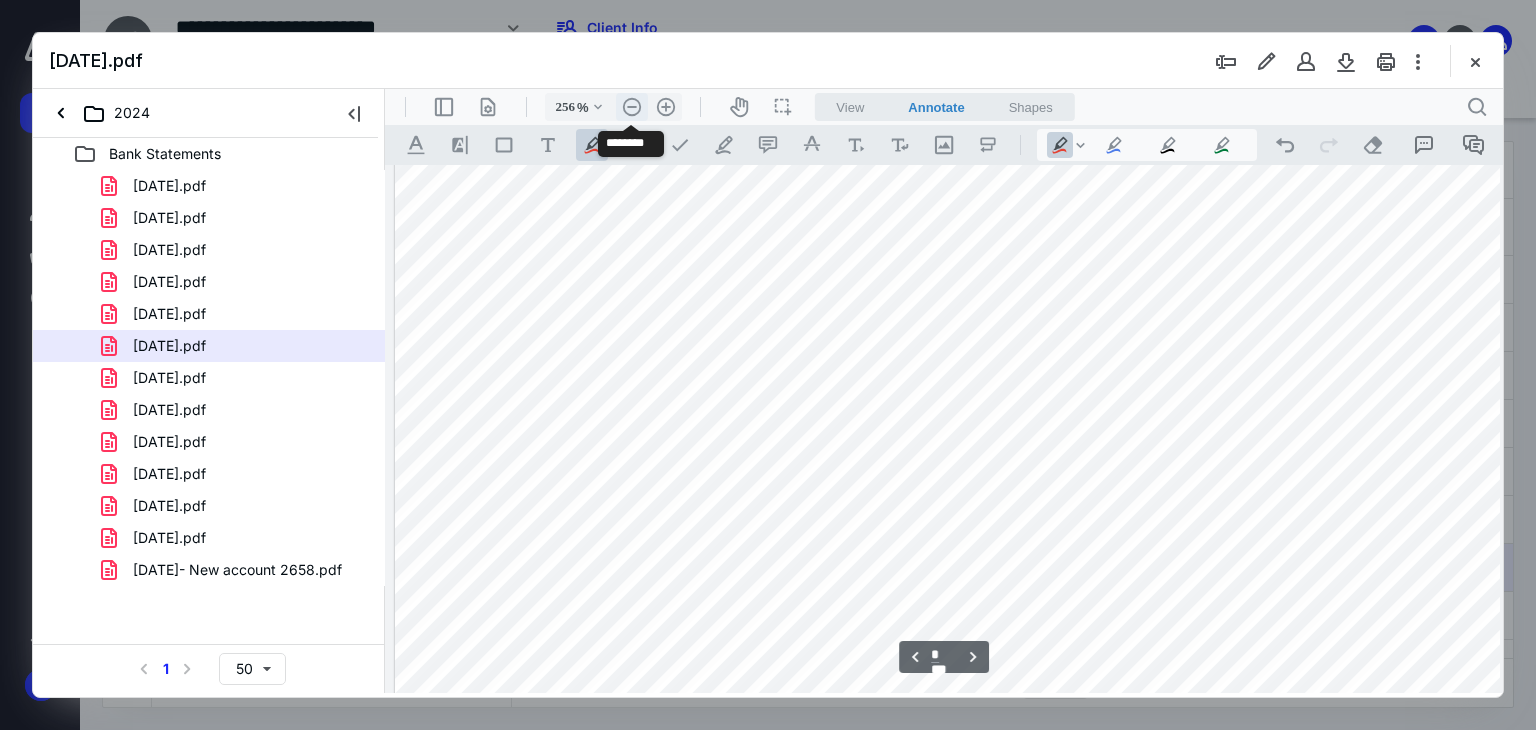 click on ".cls-1{fill:#abb0c4;} icon - header - zoom - out - line" at bounding box center [632, 107] 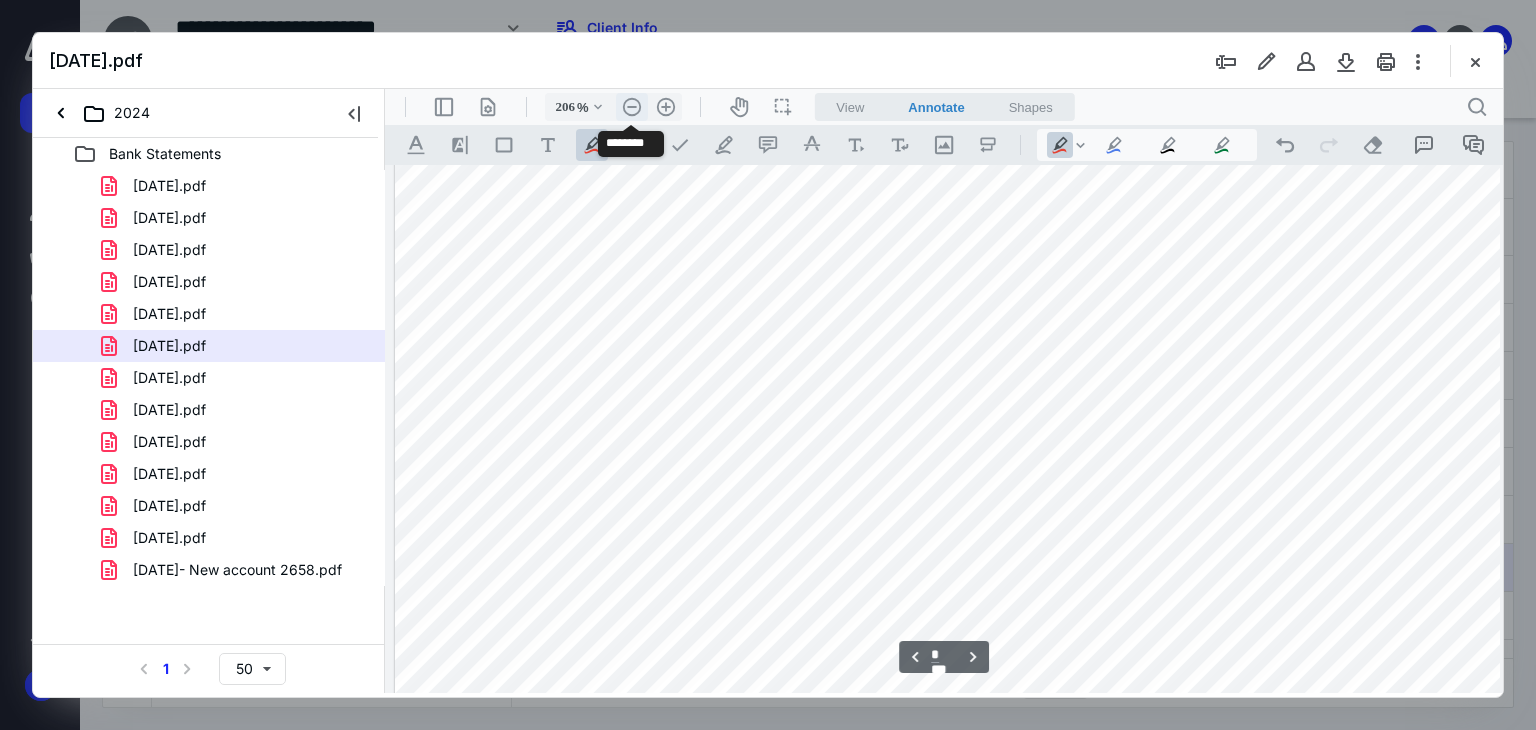scroll, scrollTop: 2401, scrollLeft: 0, axis: vertical 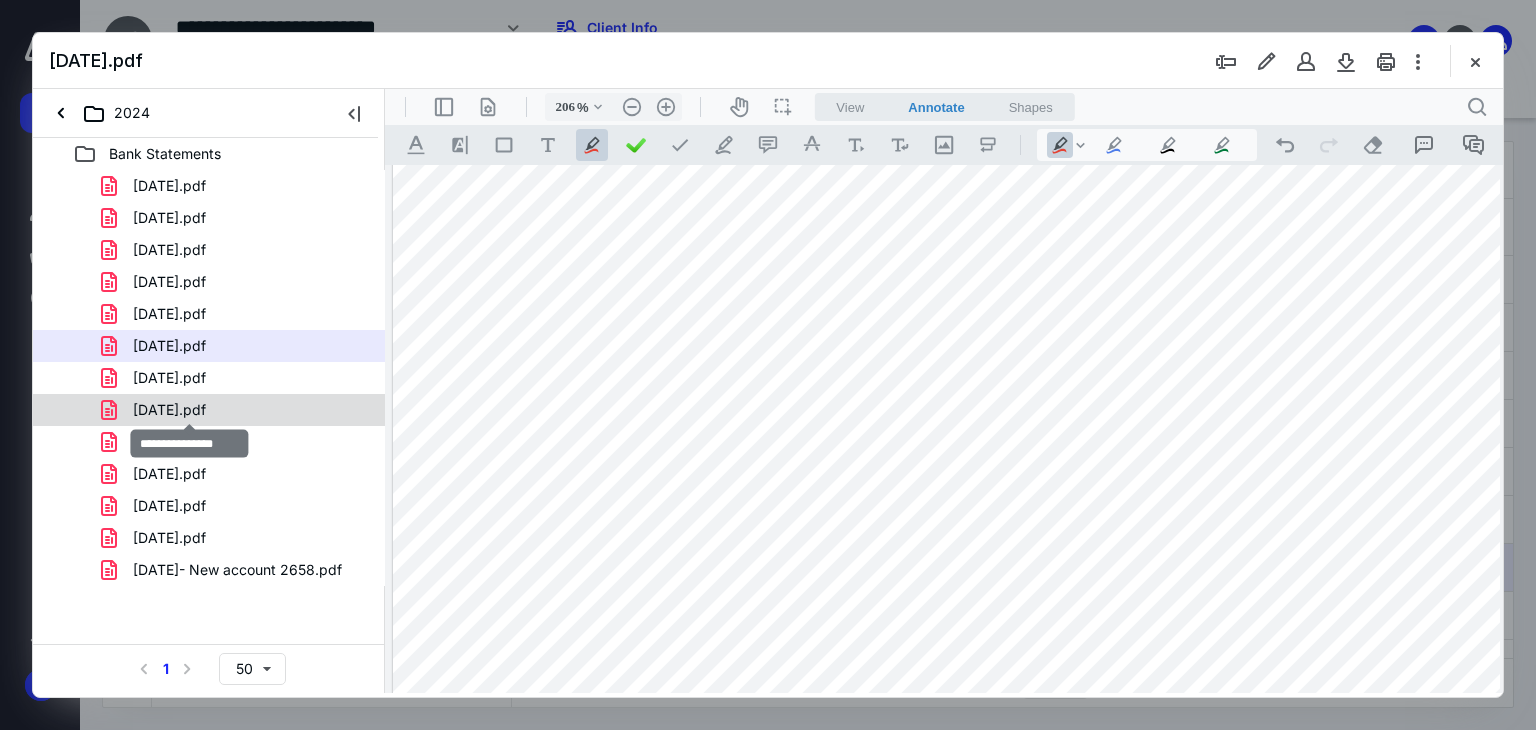 click on "[DATE].pdf" at bounding box center [169, 410] 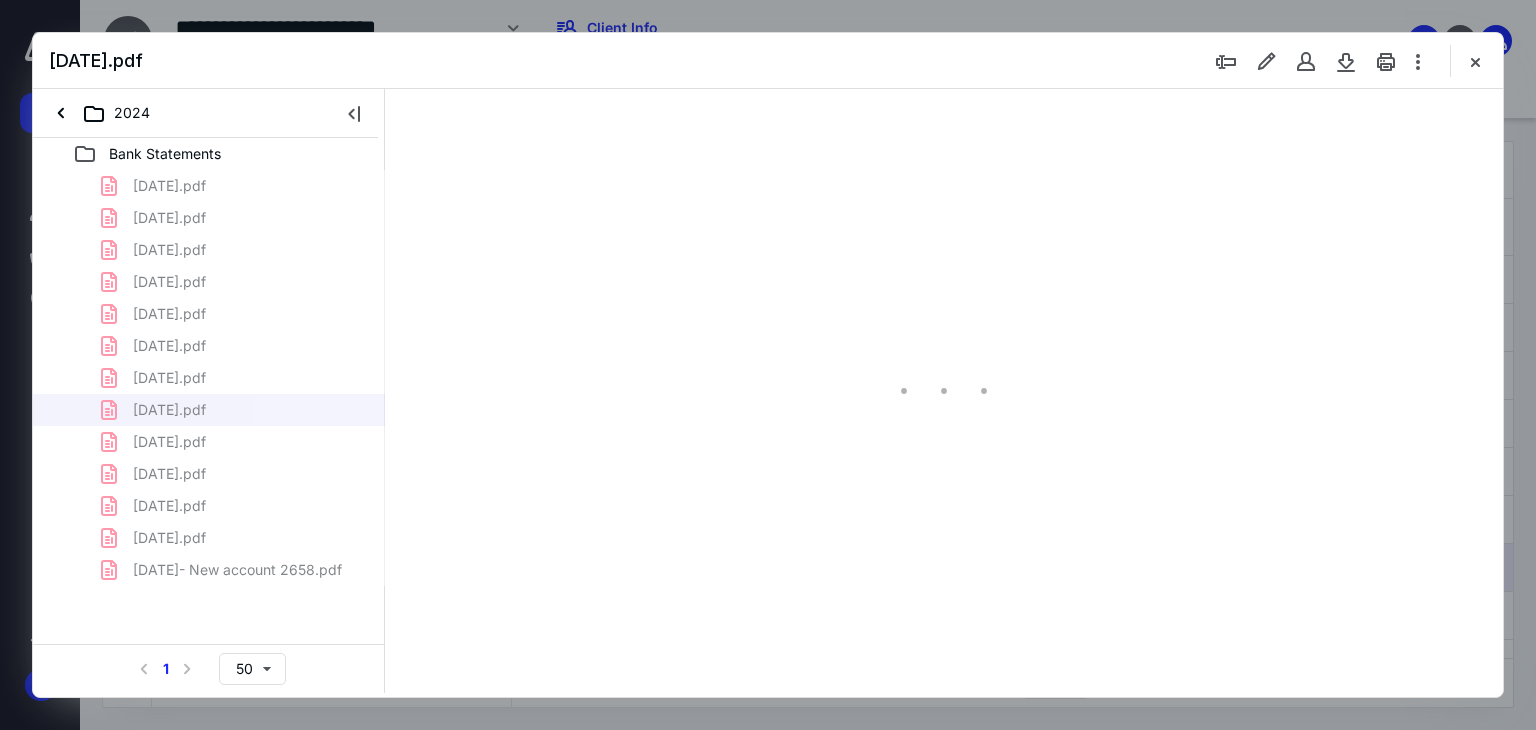 scroll, scrollTop: 79, scrollLeft: 0, axis: vertical 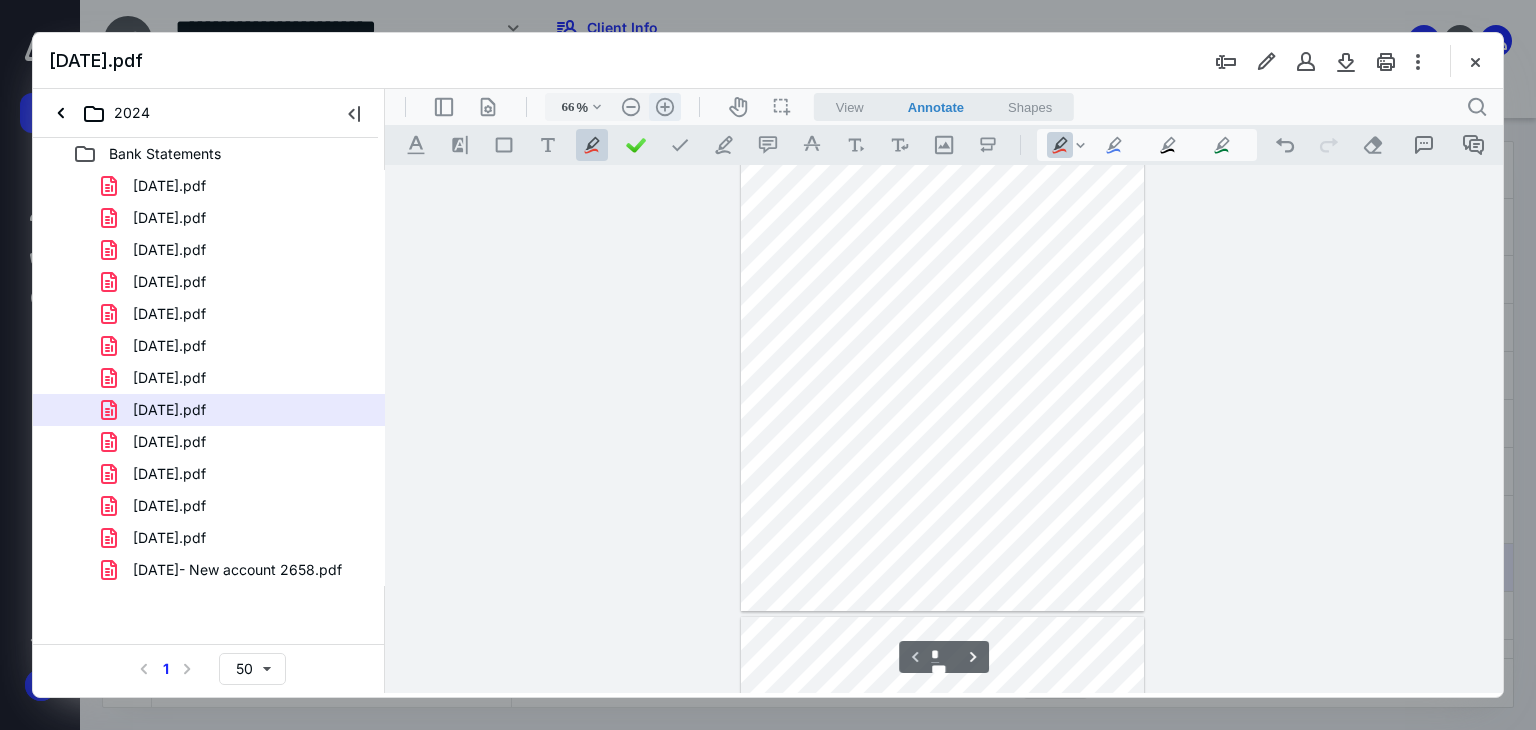 click on ".cls-1{fill:#abb0c4;} icon - header - zoom - in - line" at bounding box center [665, 107] 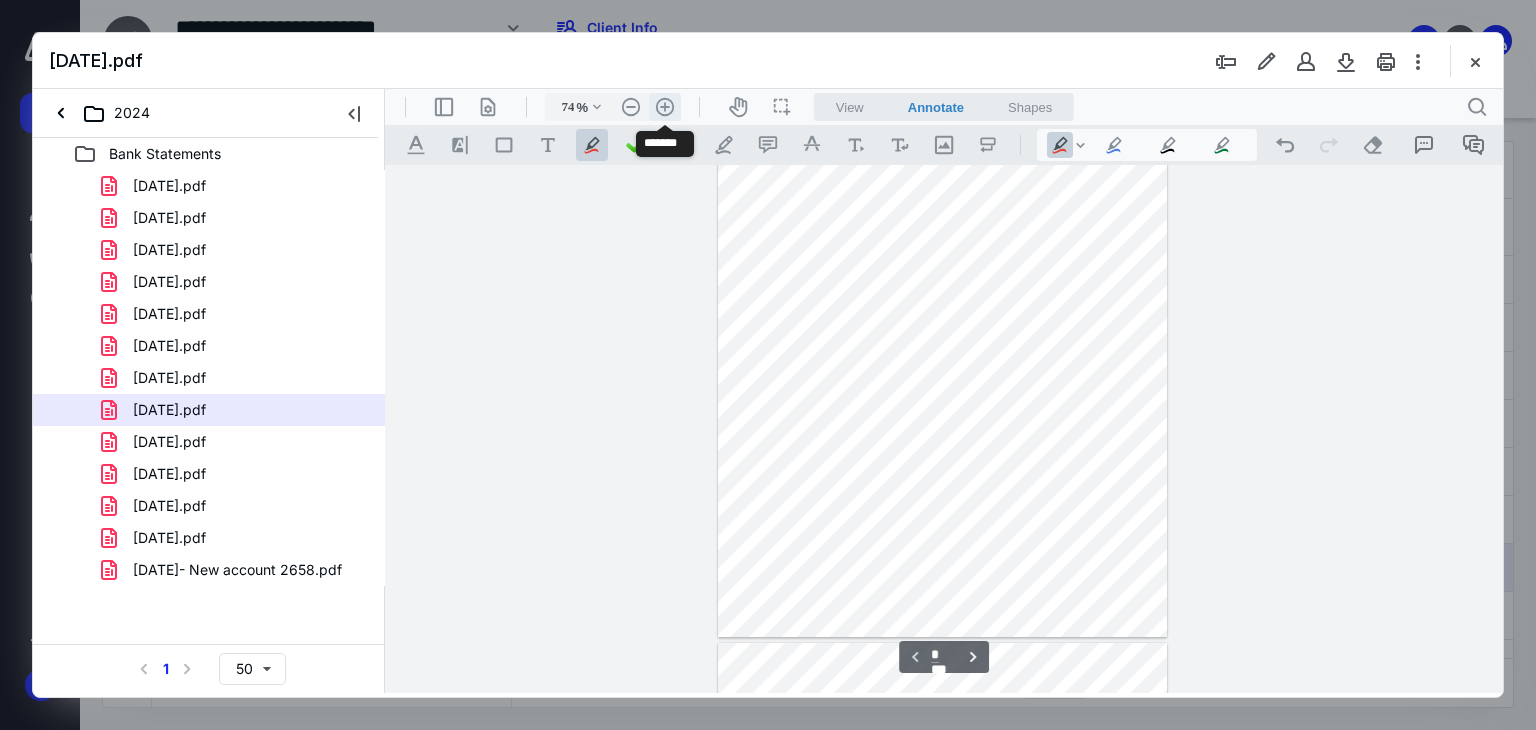 click on ".cls-1{fill:#abb0c4;} icon - header - zoom - in - line" at bounding box center [665, 107] 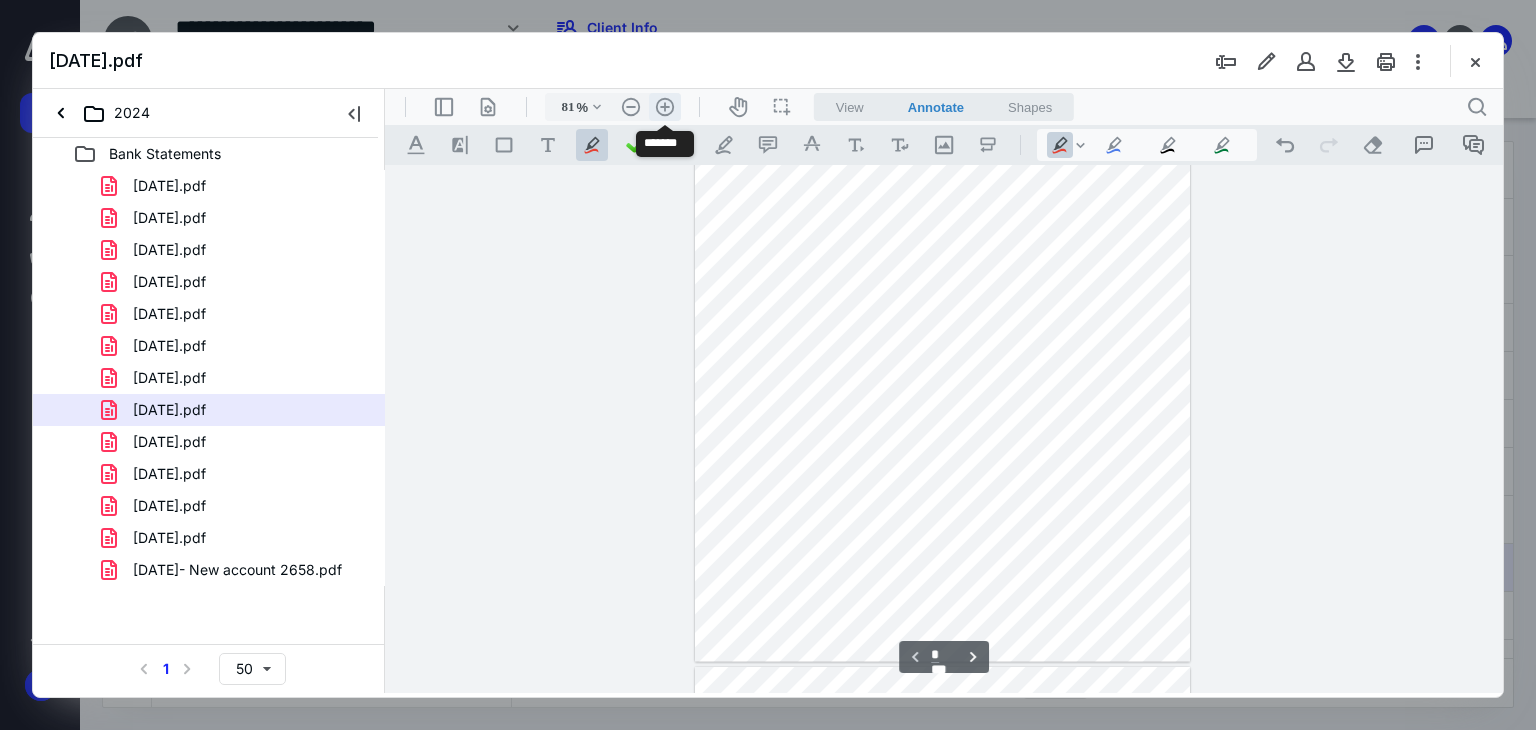 click on ".cls-1{fill:#abb0c4;} icon - header - zoom - in - line" at bounding box center (665, 107) 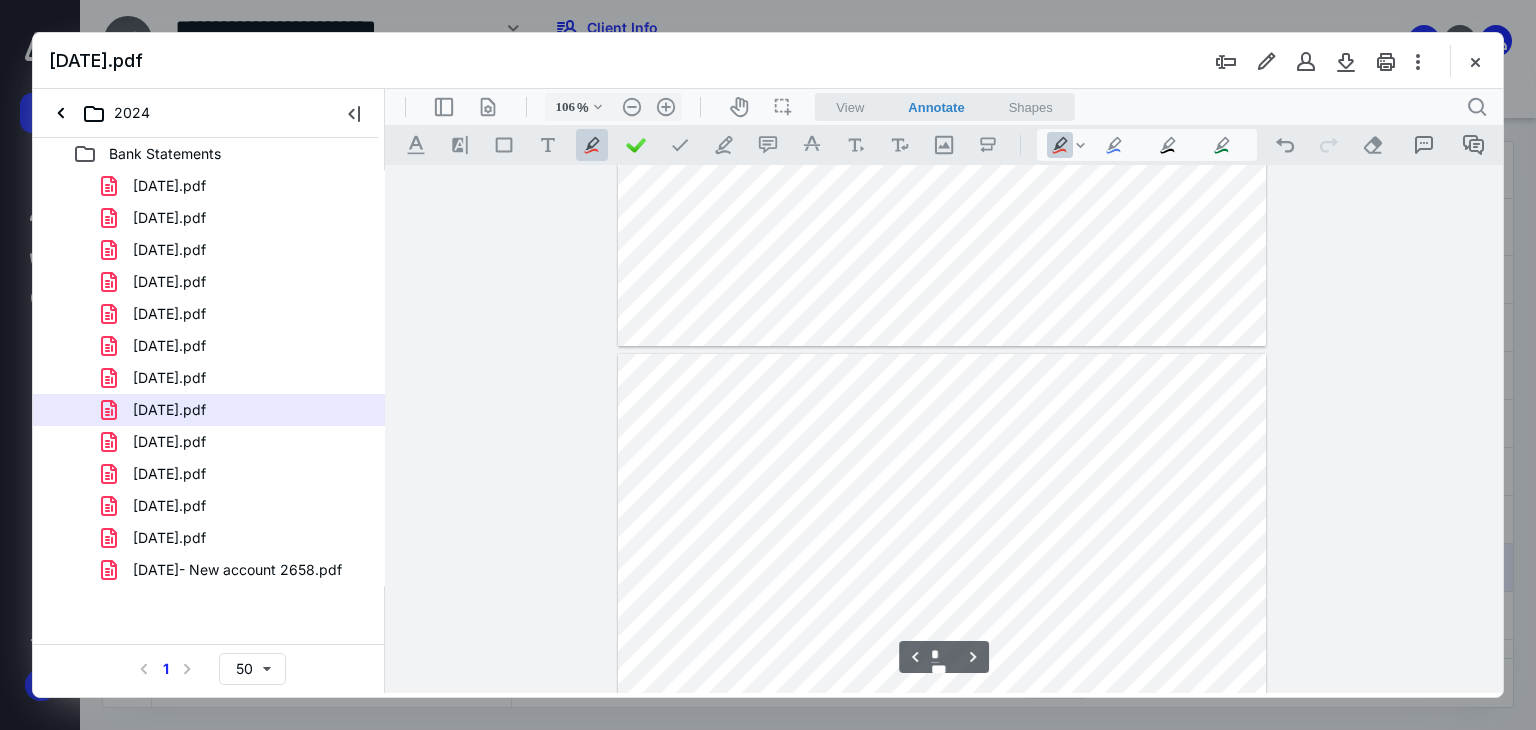scroll, scrollTop: 1463, scrollLeft: 0, axis: vertical 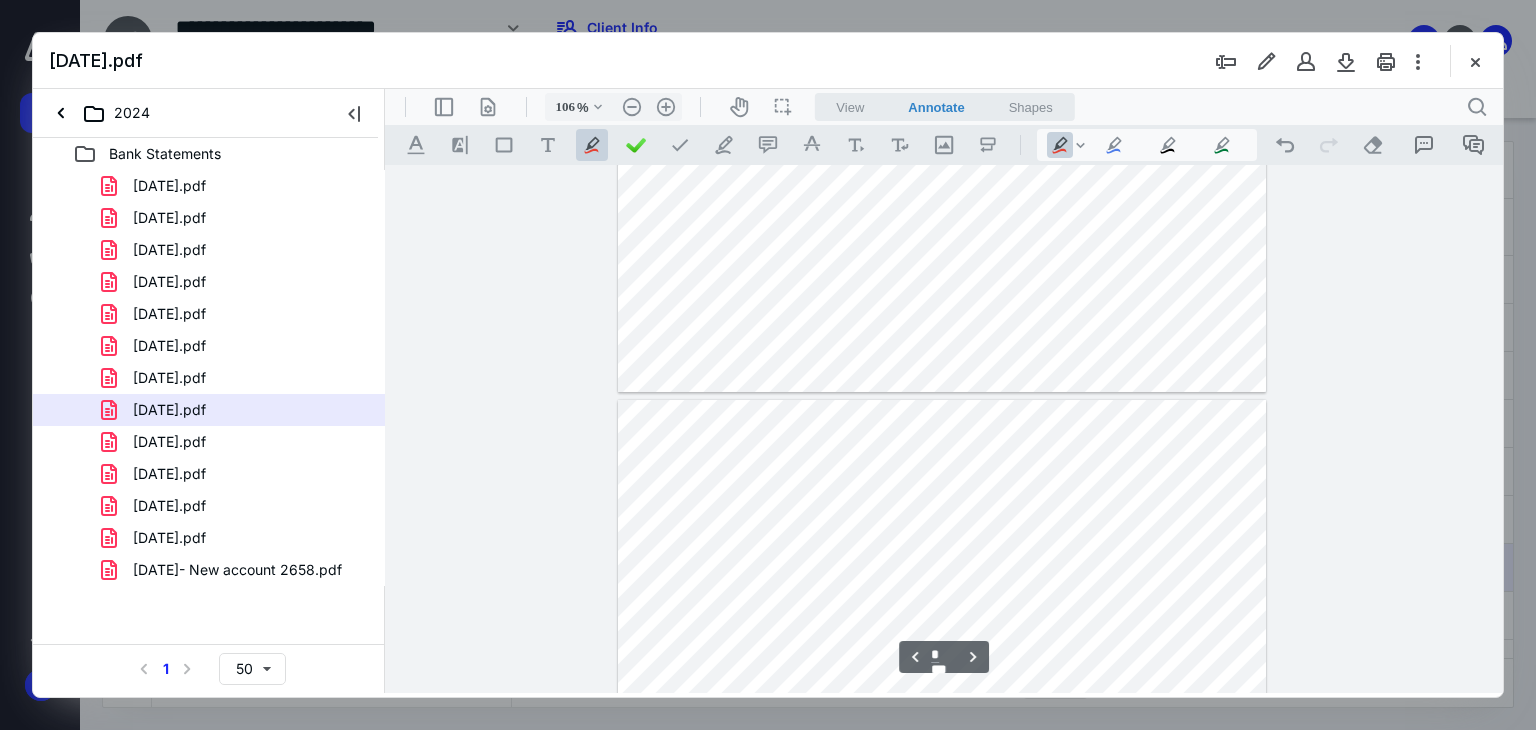 type on "*" 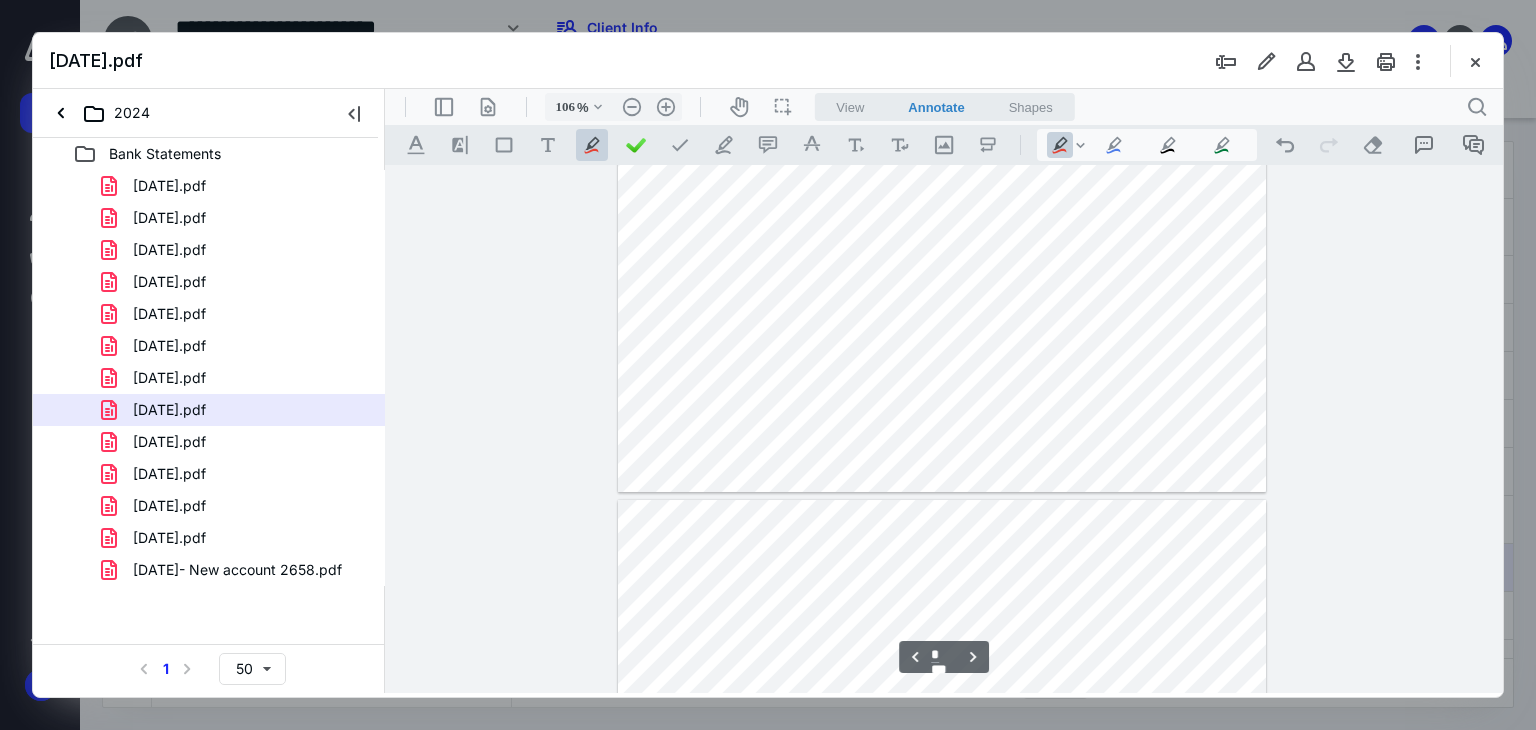 scroll, scrollTop: 1263, scrollLeft: 0, axis: vertical 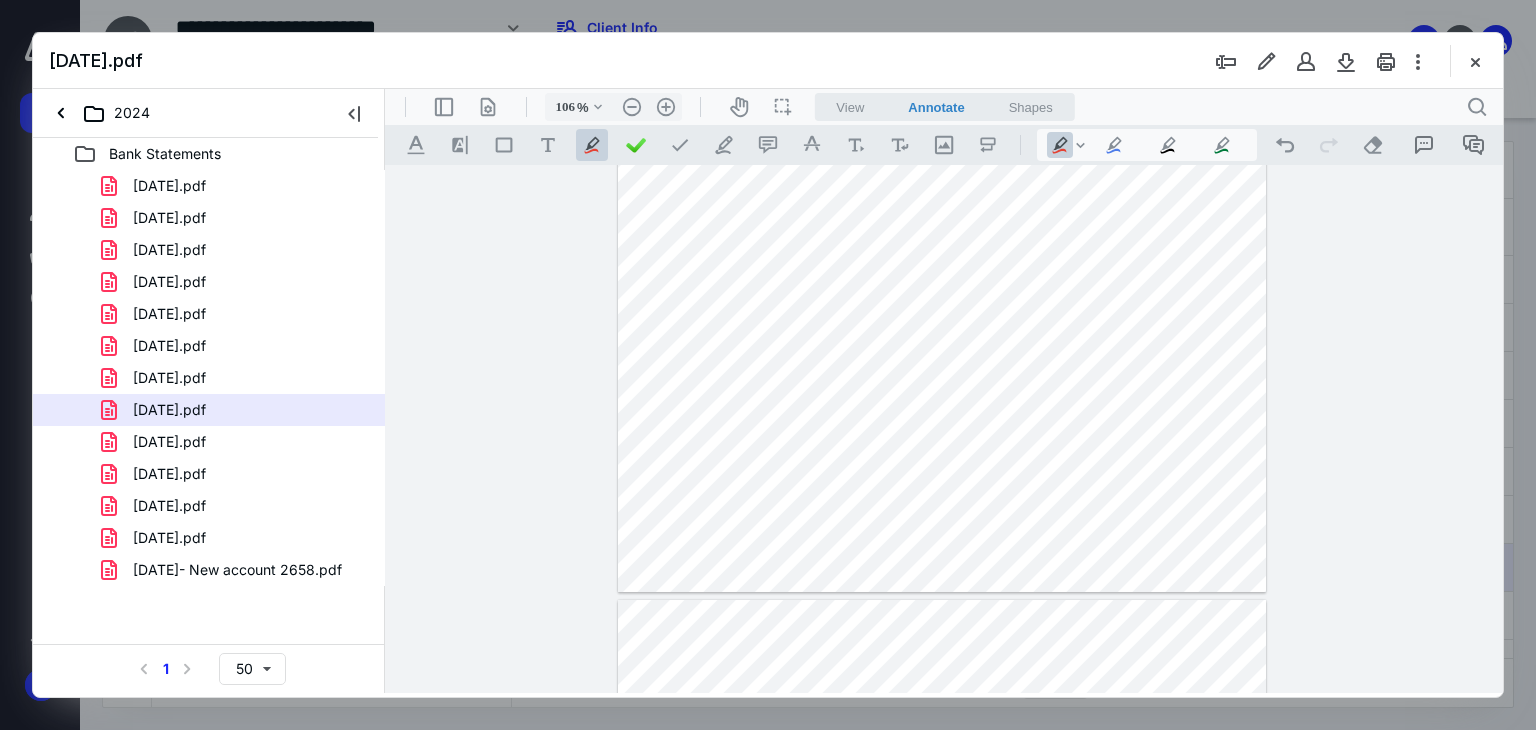 click at bounding box center (1475, 61) 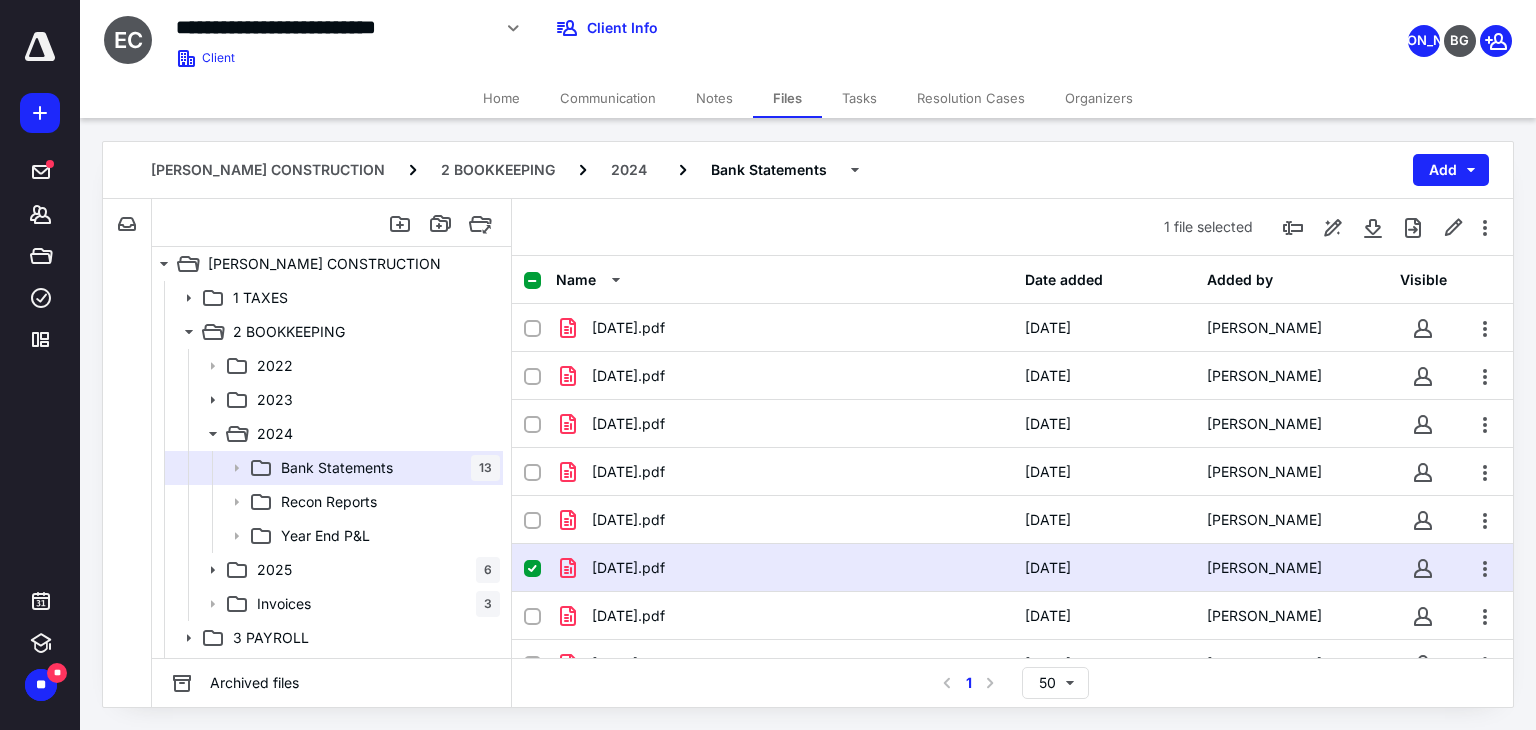 click at bounding box center [332, 223] 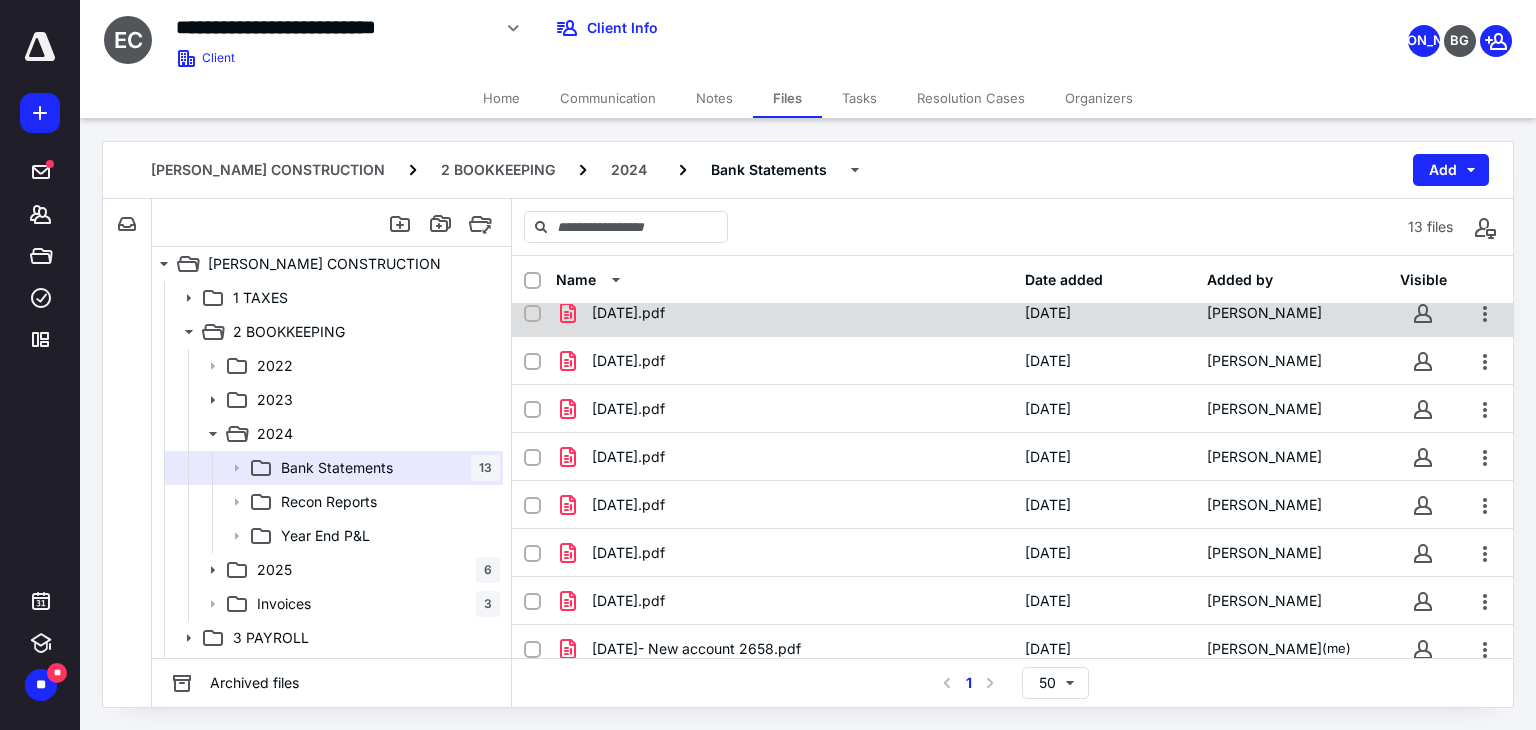 scroll, scrollTop: 267, scrollLeft: 0, axis: vertical 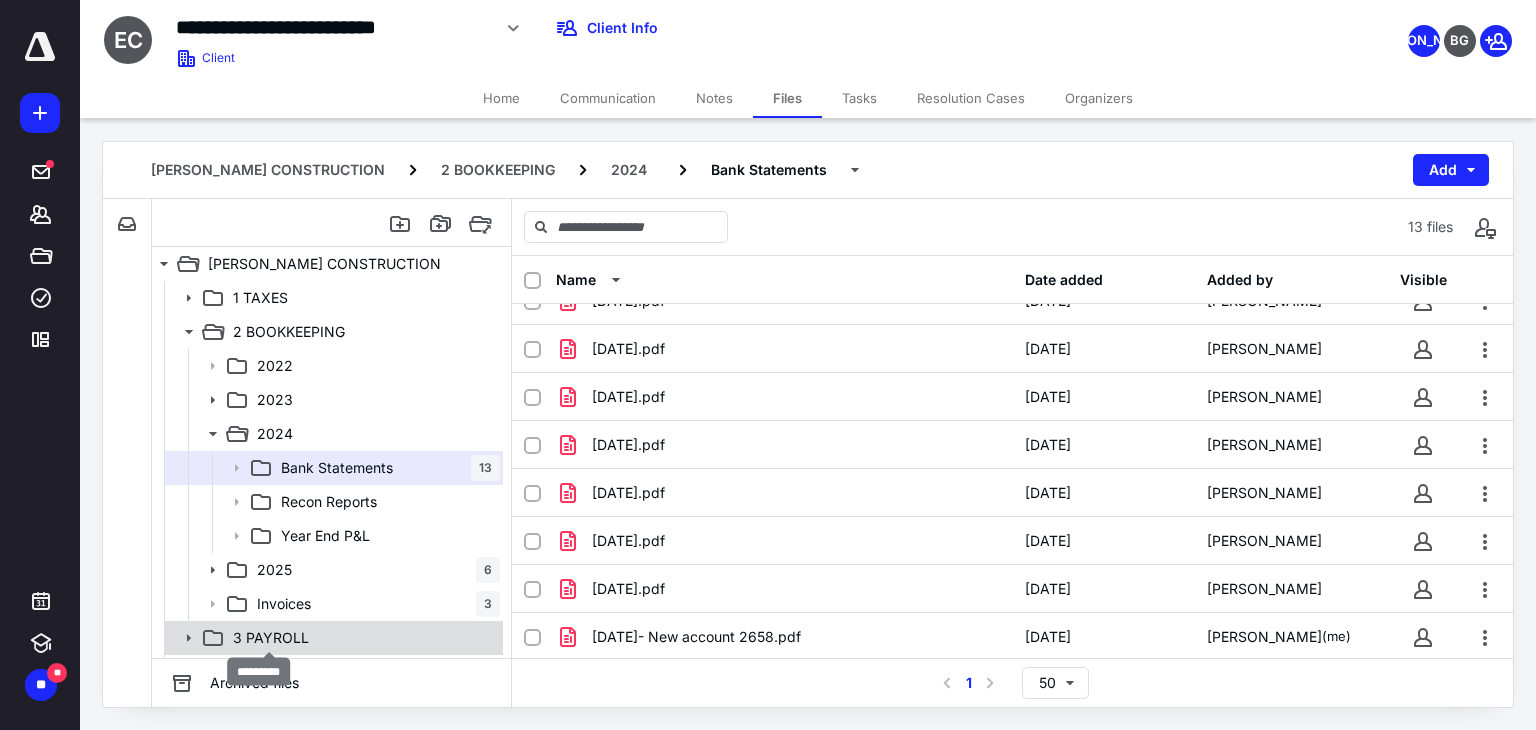 click on "3 PAYROLL" at bounding box center (271, 638) 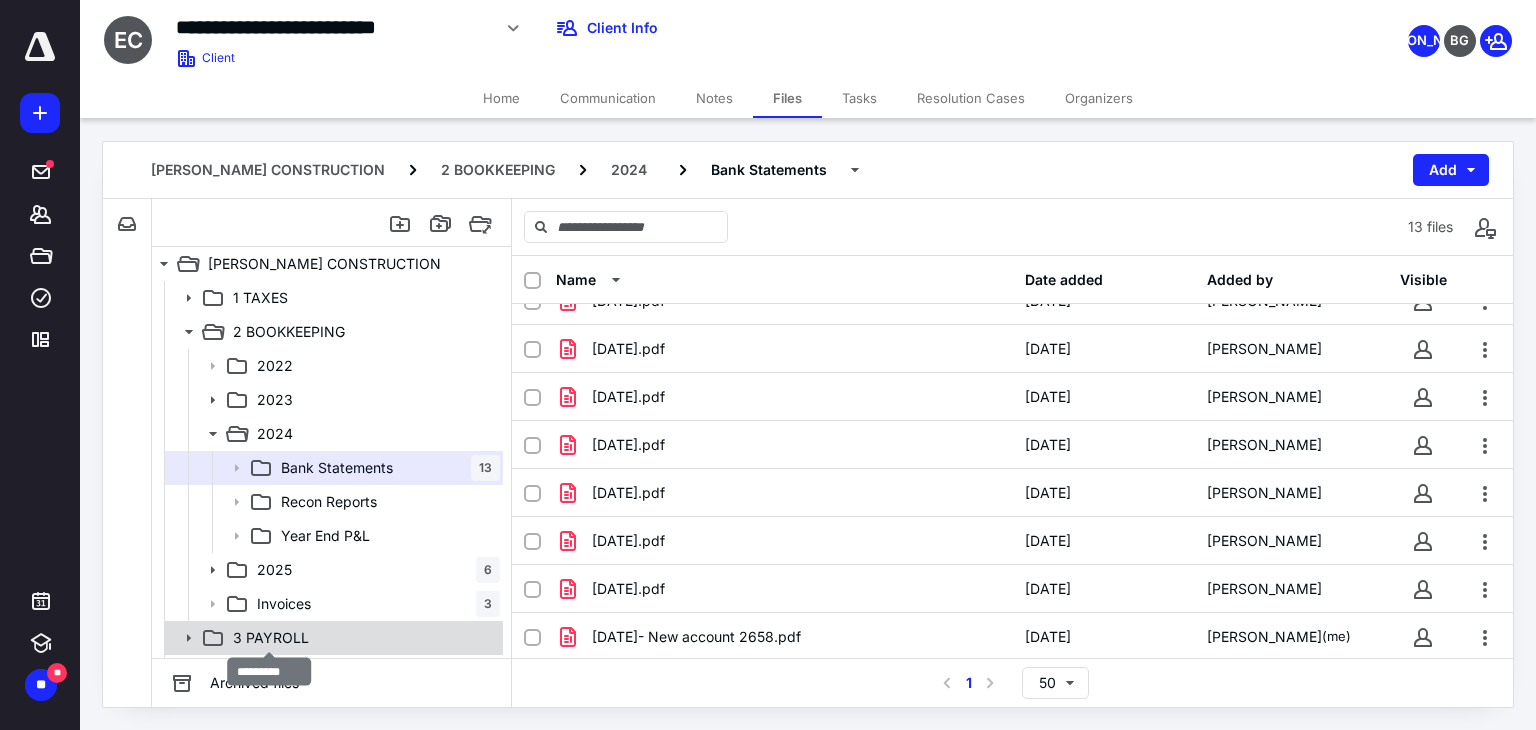 scroll, scrollTop: 0, scrollLeft: 0, axis: both 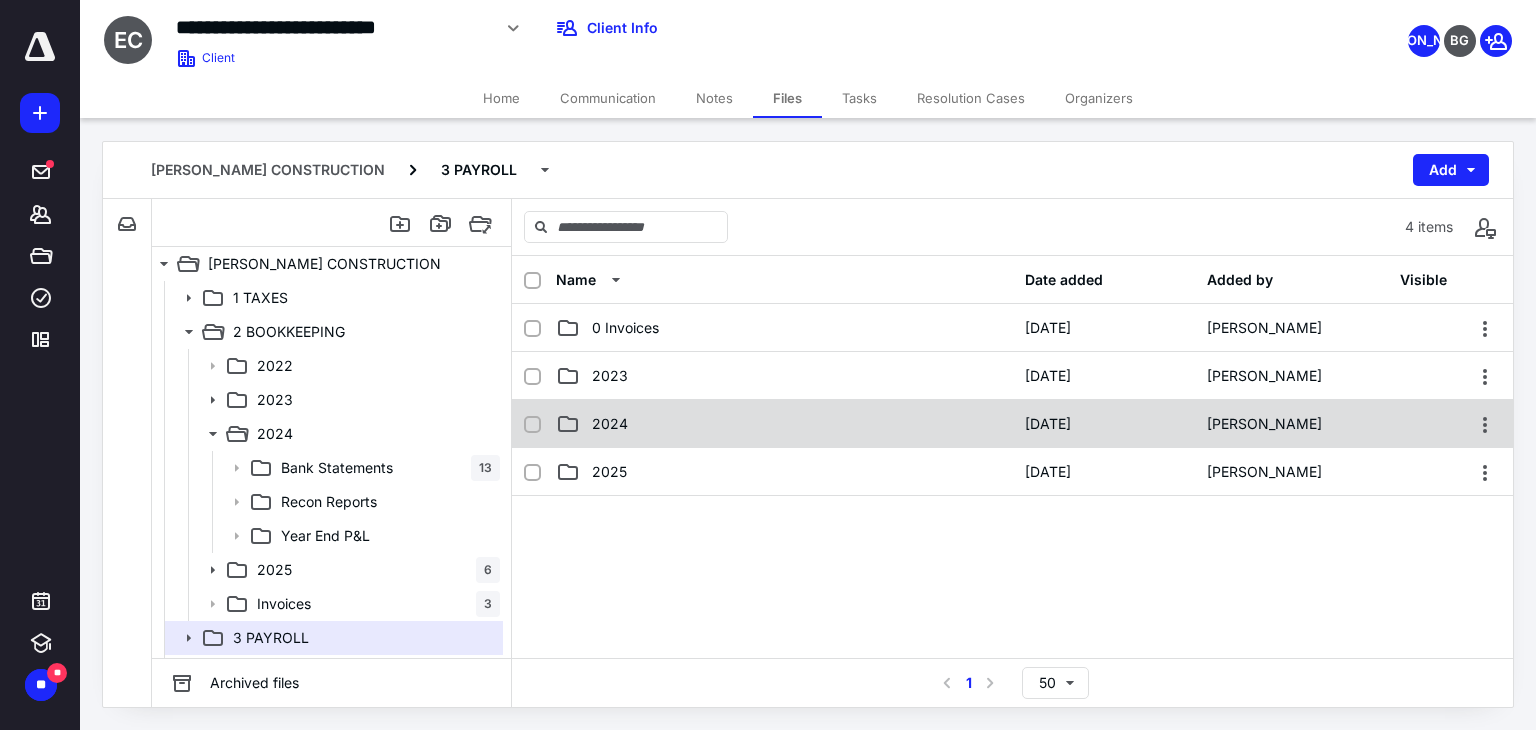 click on "2024" at bounding box center [784, 424] 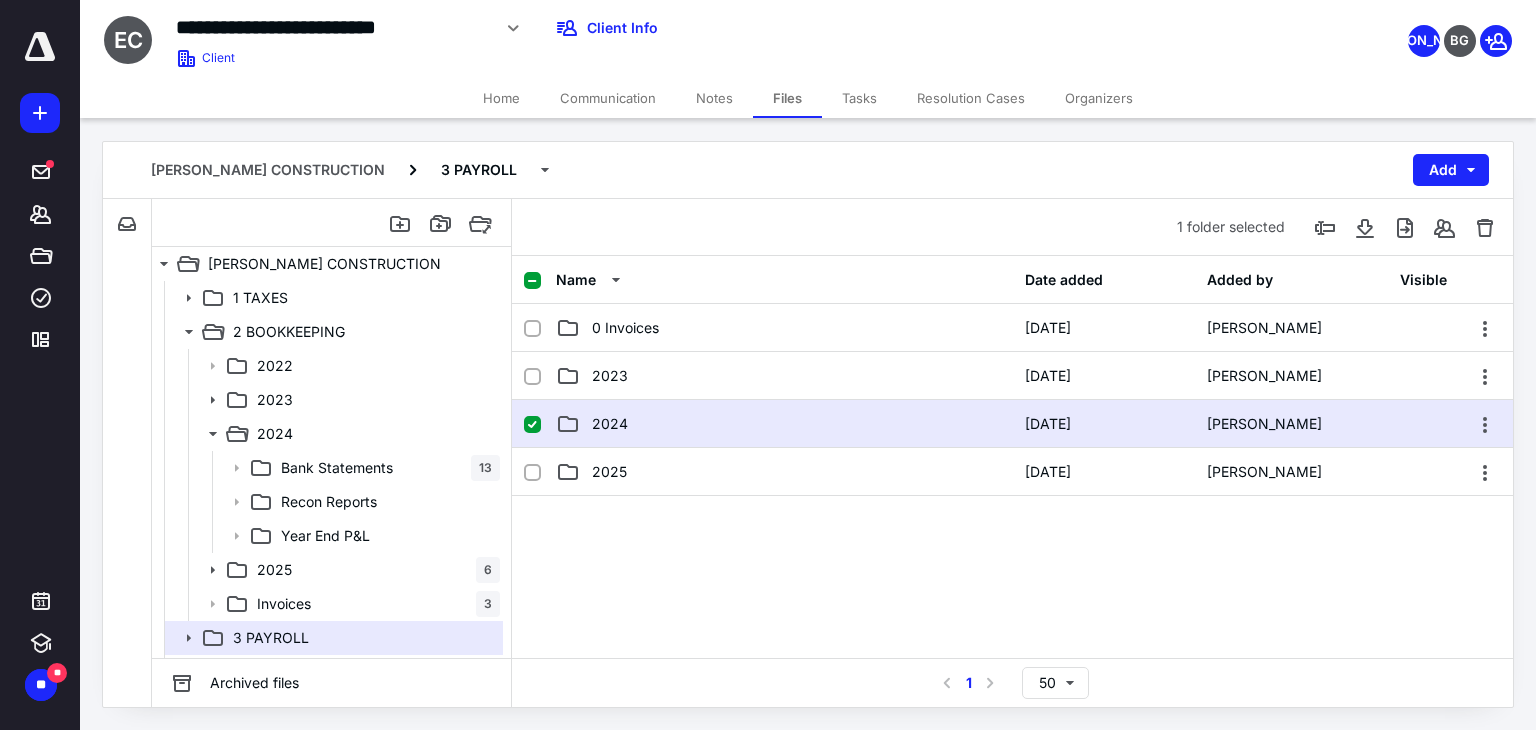 click on "2024" at bounding box center [784, 424] 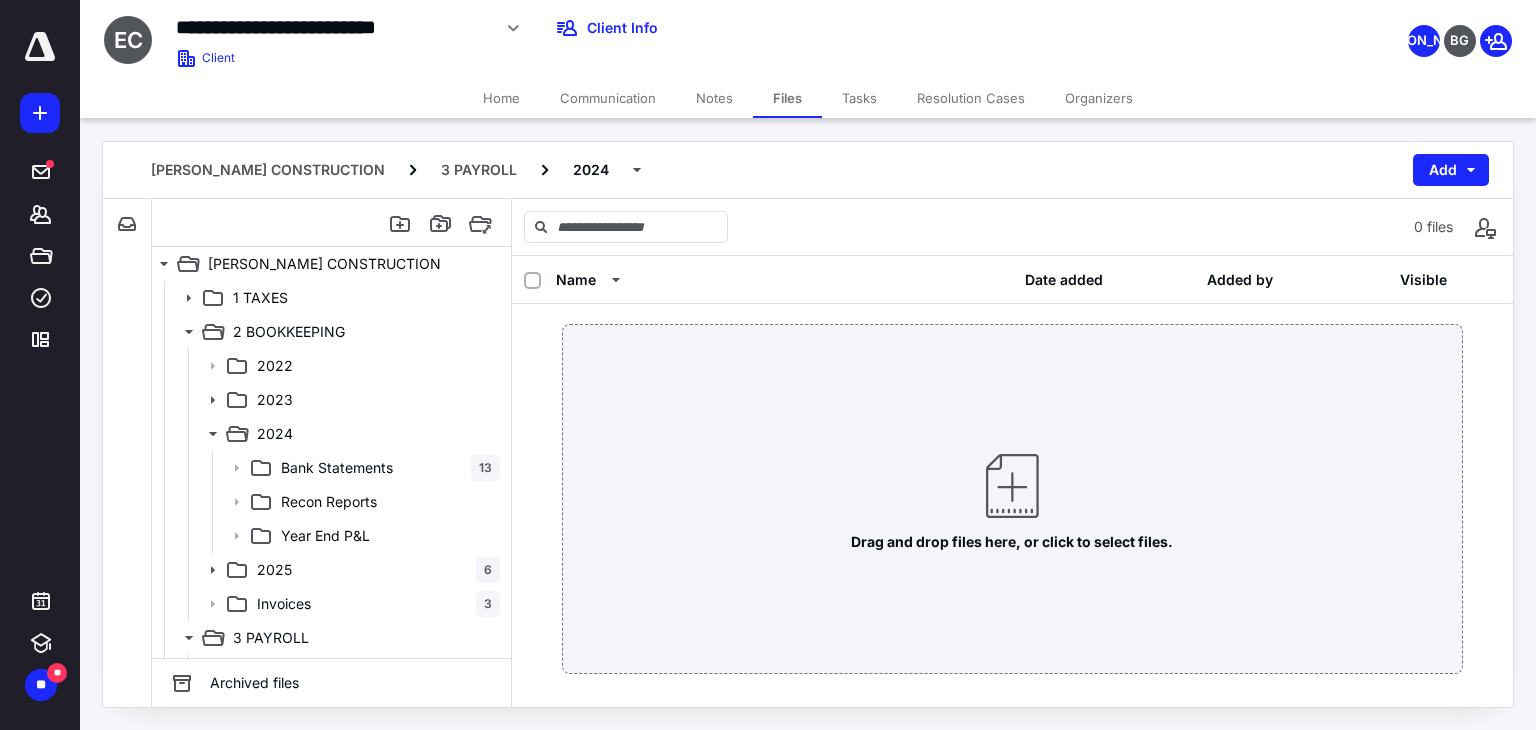 scroll, scrollTop: 47, scrollLeft: 0, axis: vertical 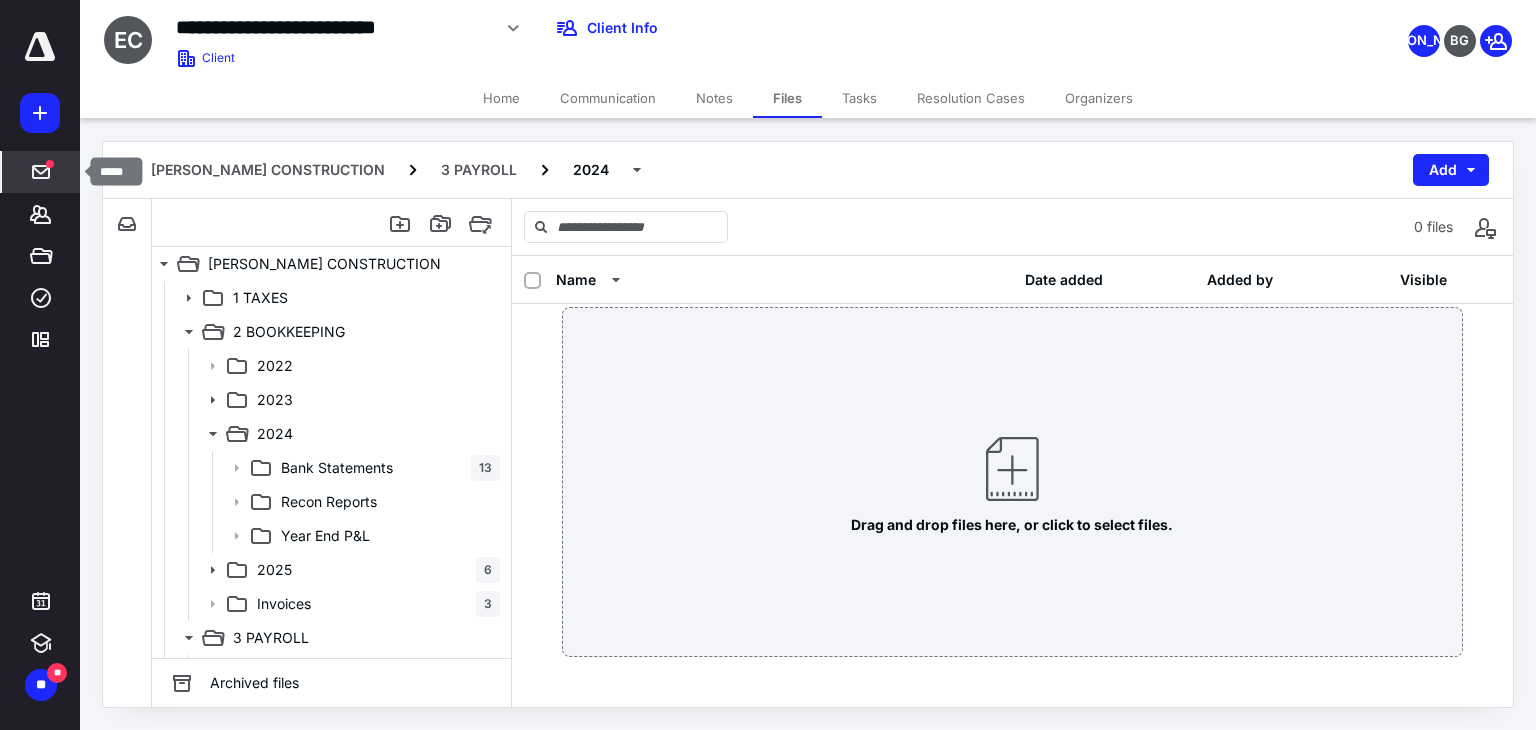 click 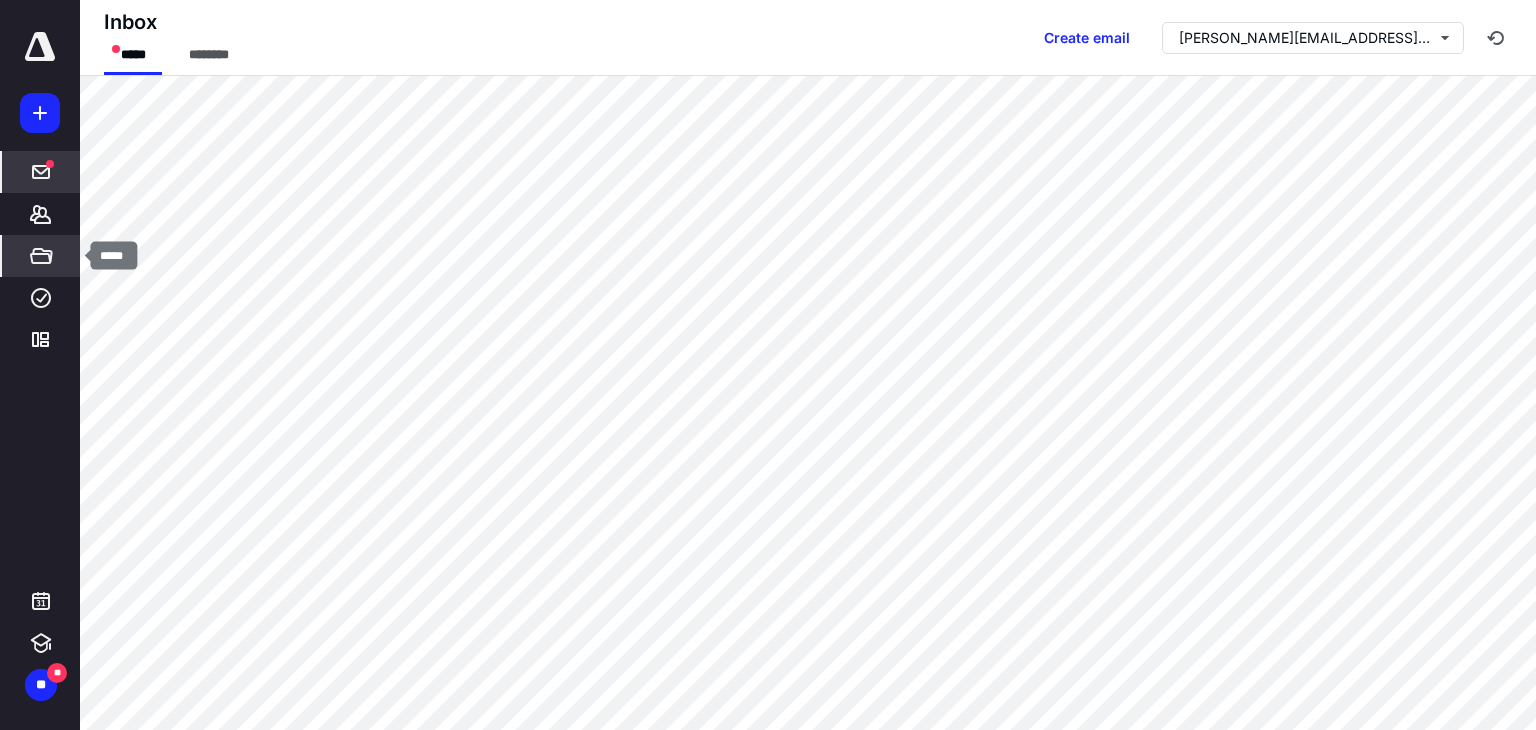 click 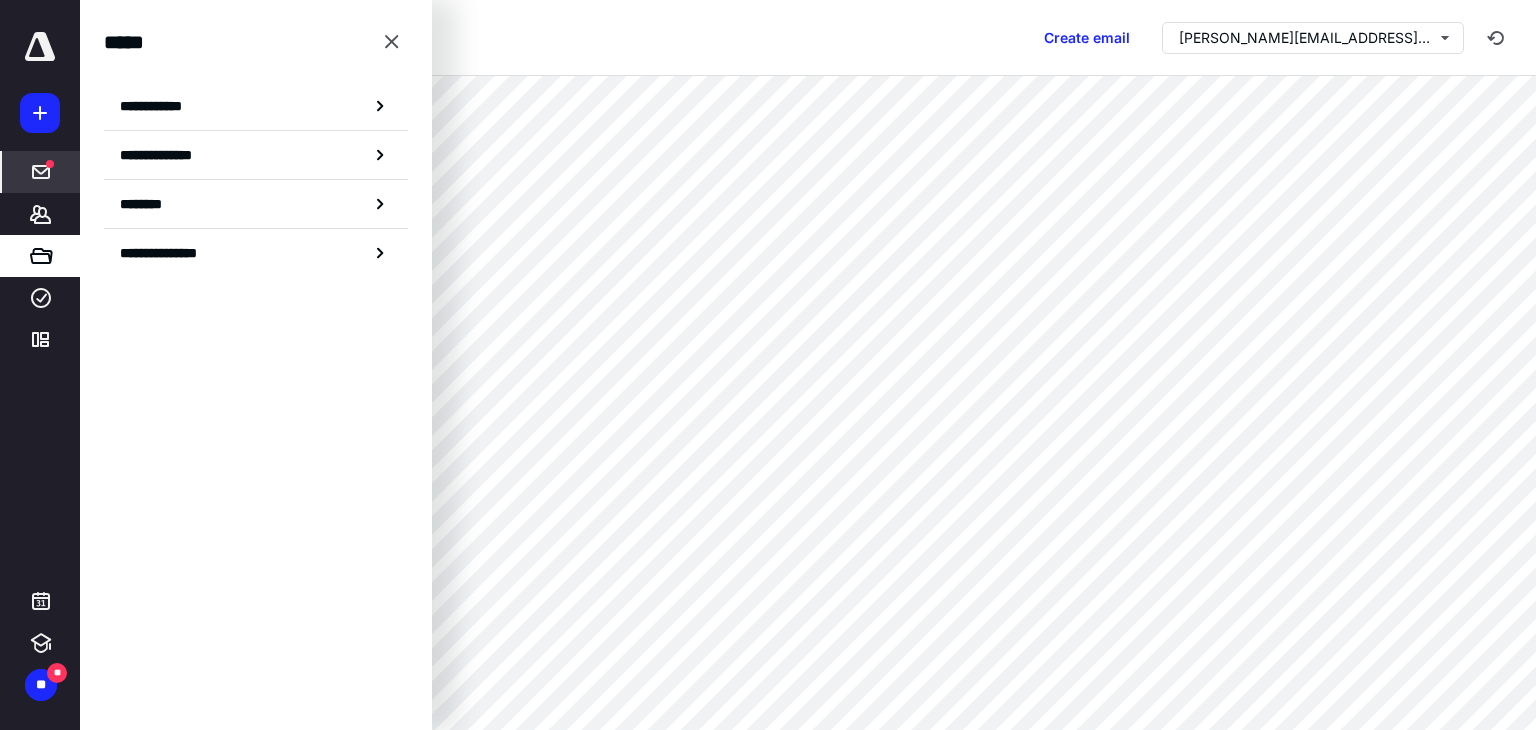 click on "**********" at bounding box center (256, 106) 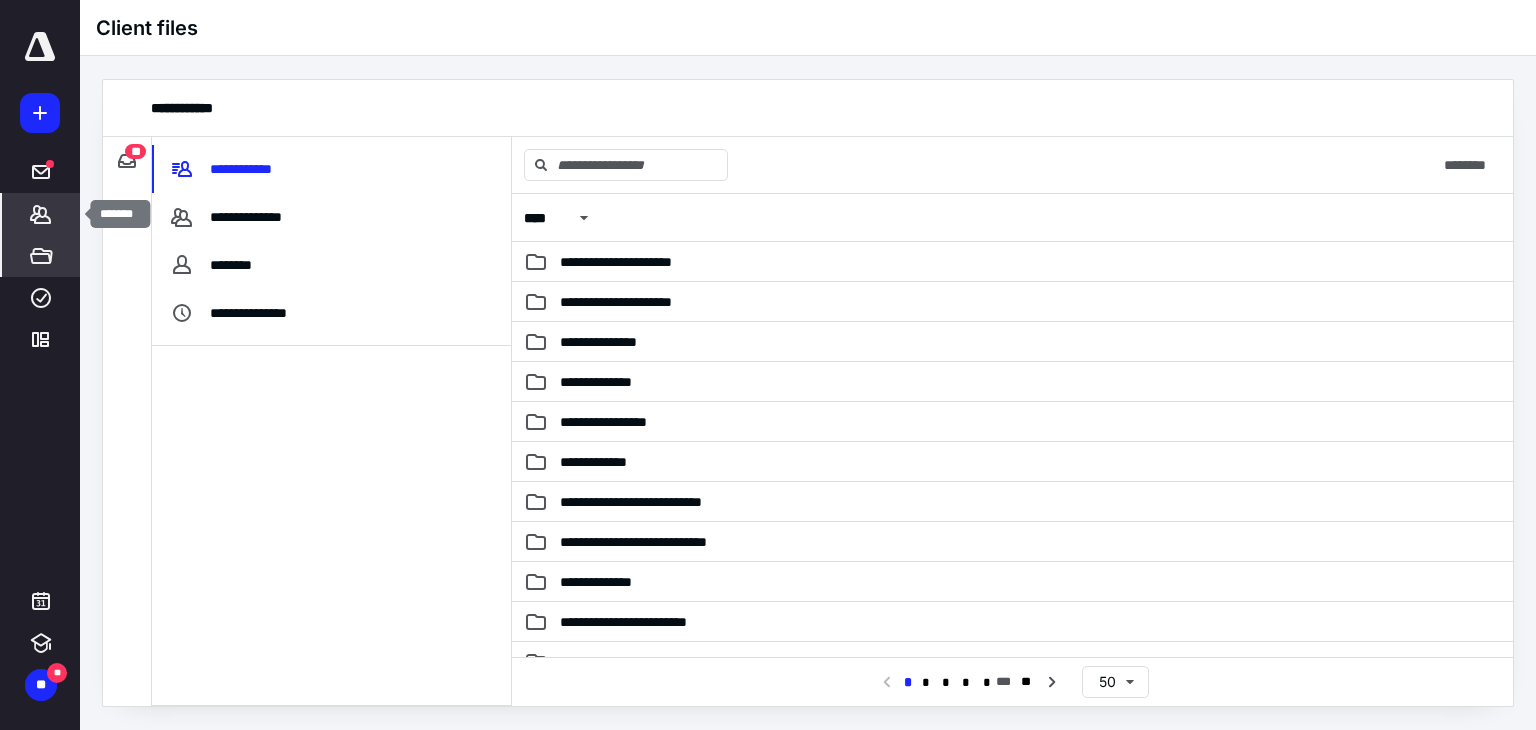 click 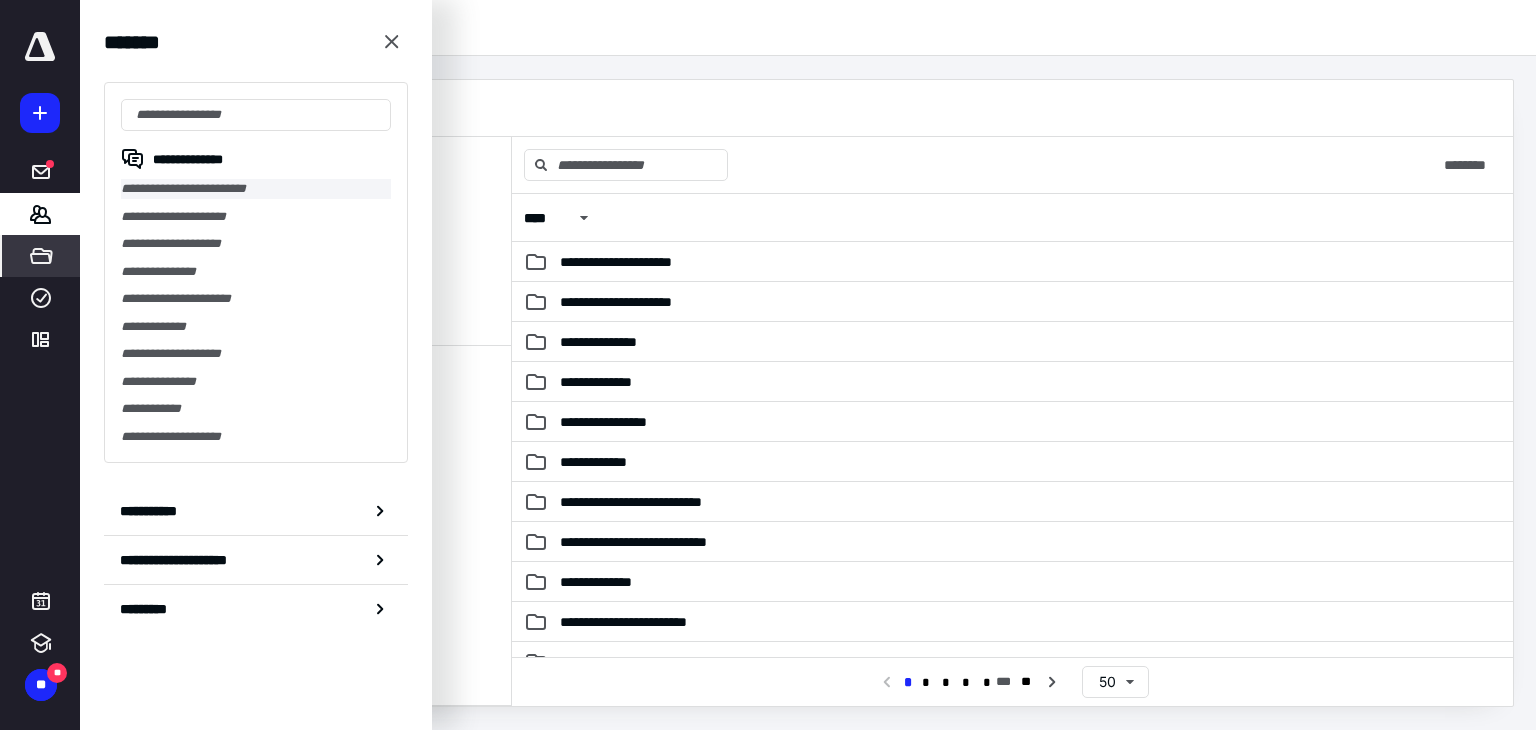 click on "**********" at bounding box center (256, 189) 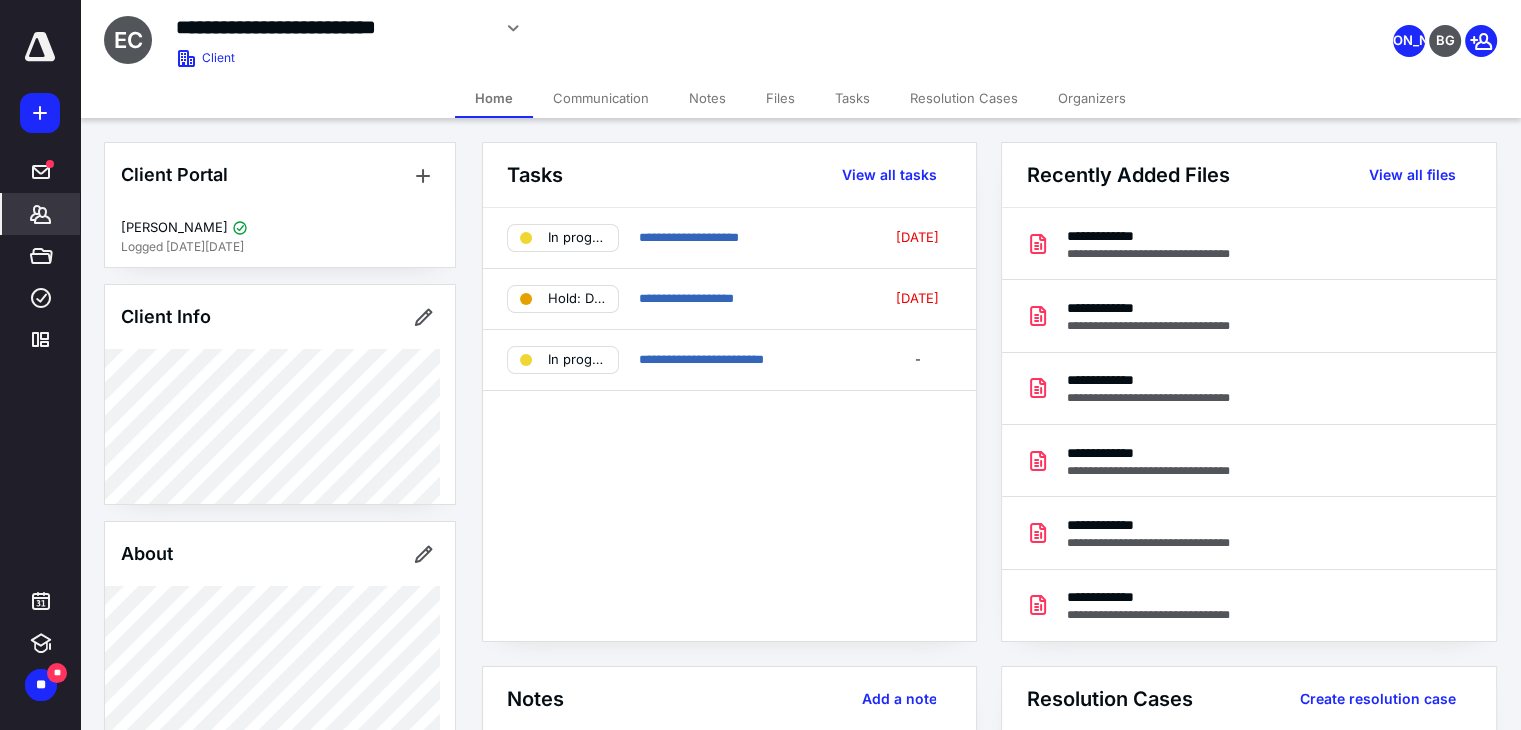 click on "Files" at bounding box center (780, 98) 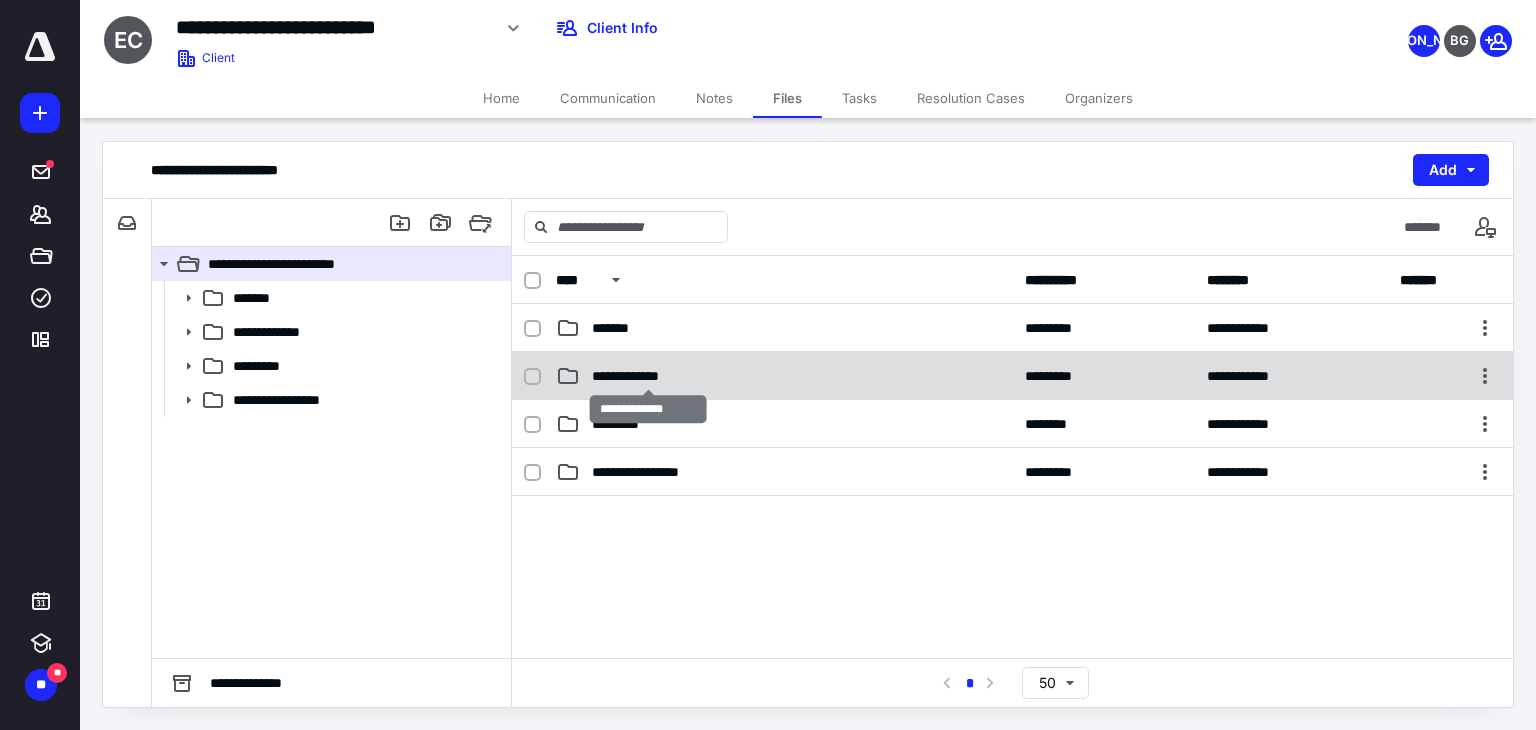 click on "**********" at bounding box center (648, 376) 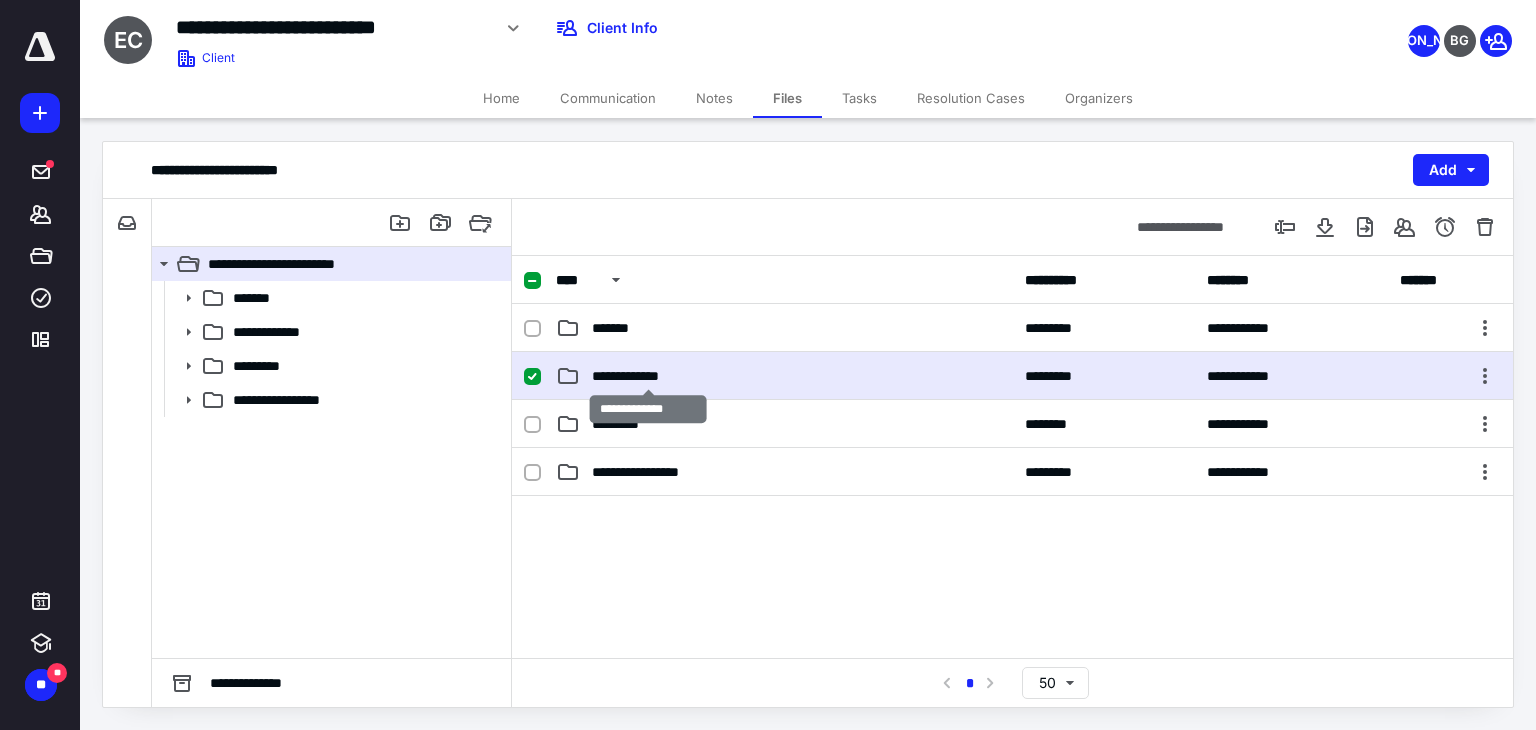 click on "**********" at bounding box center [648, 376] 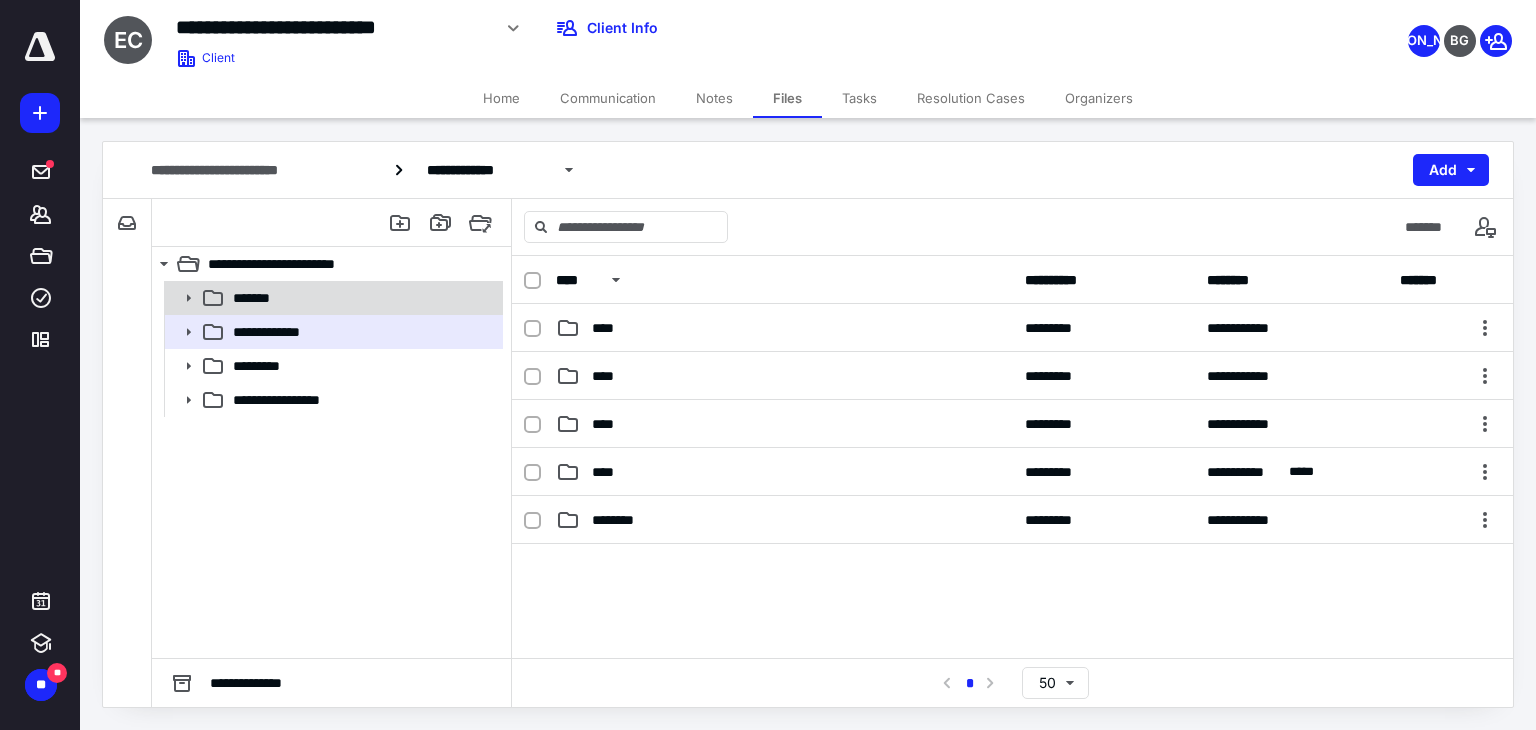 click on "*******" at bounding box center [362, 298] 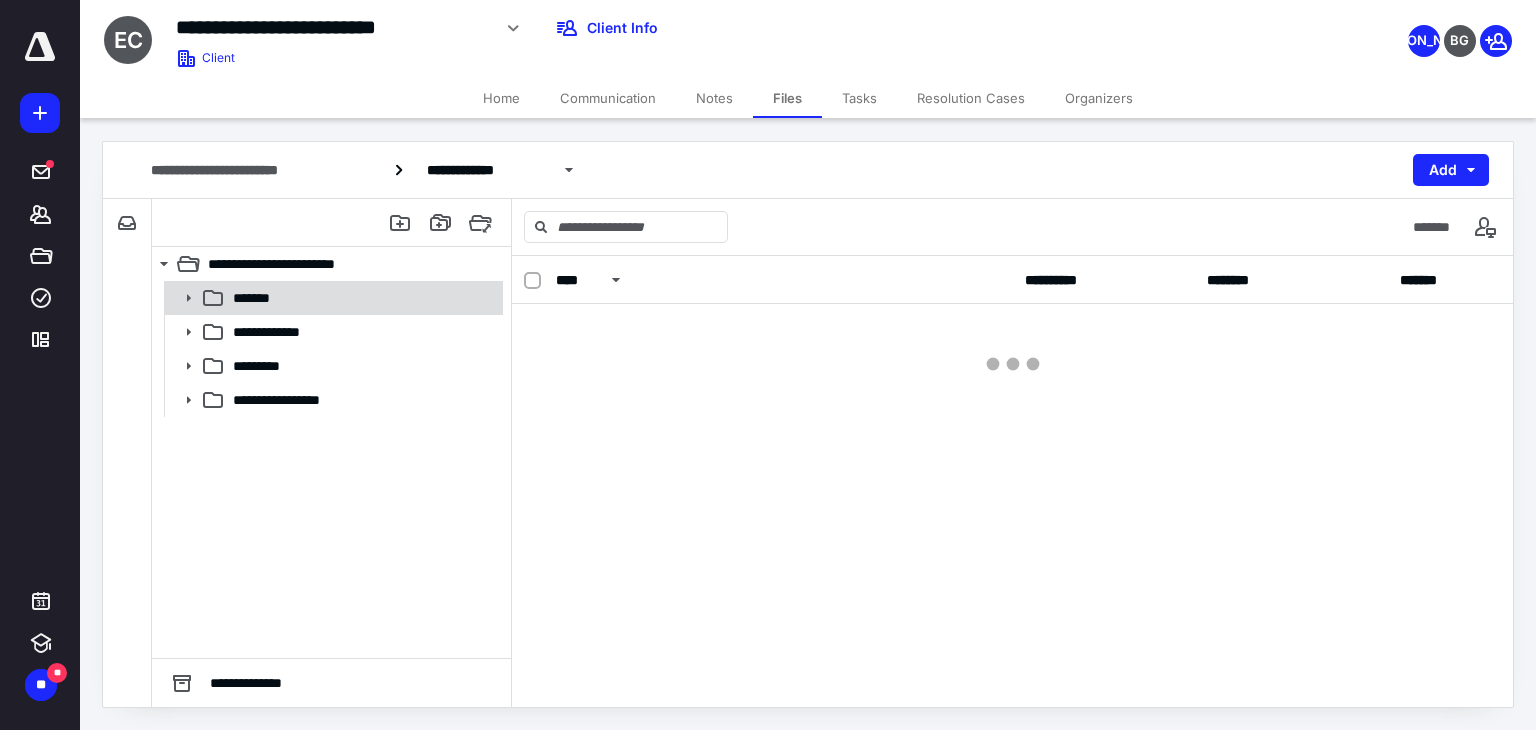 click on "*******" at bounding box center [362, 298] 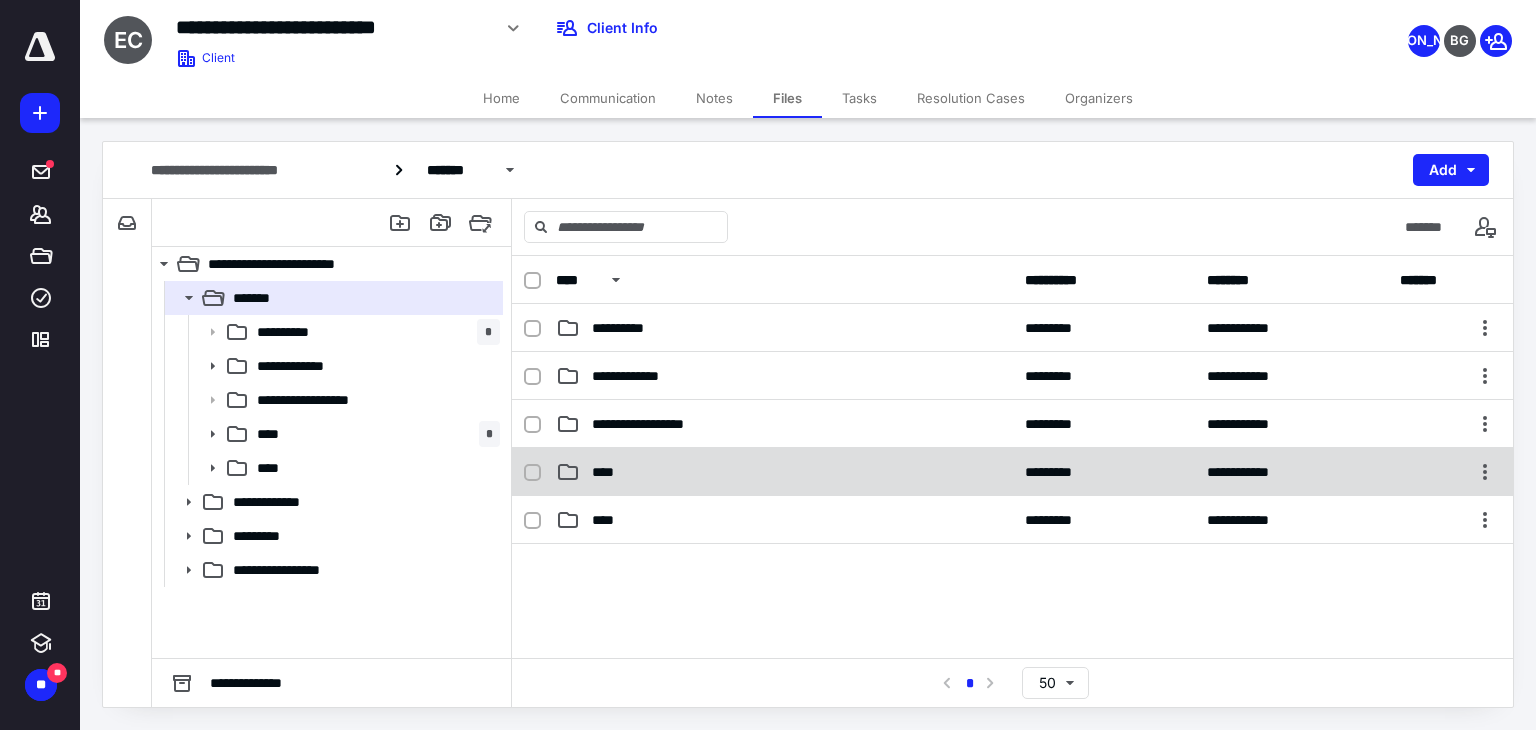 click on "****" at bounding box center [784, 472] 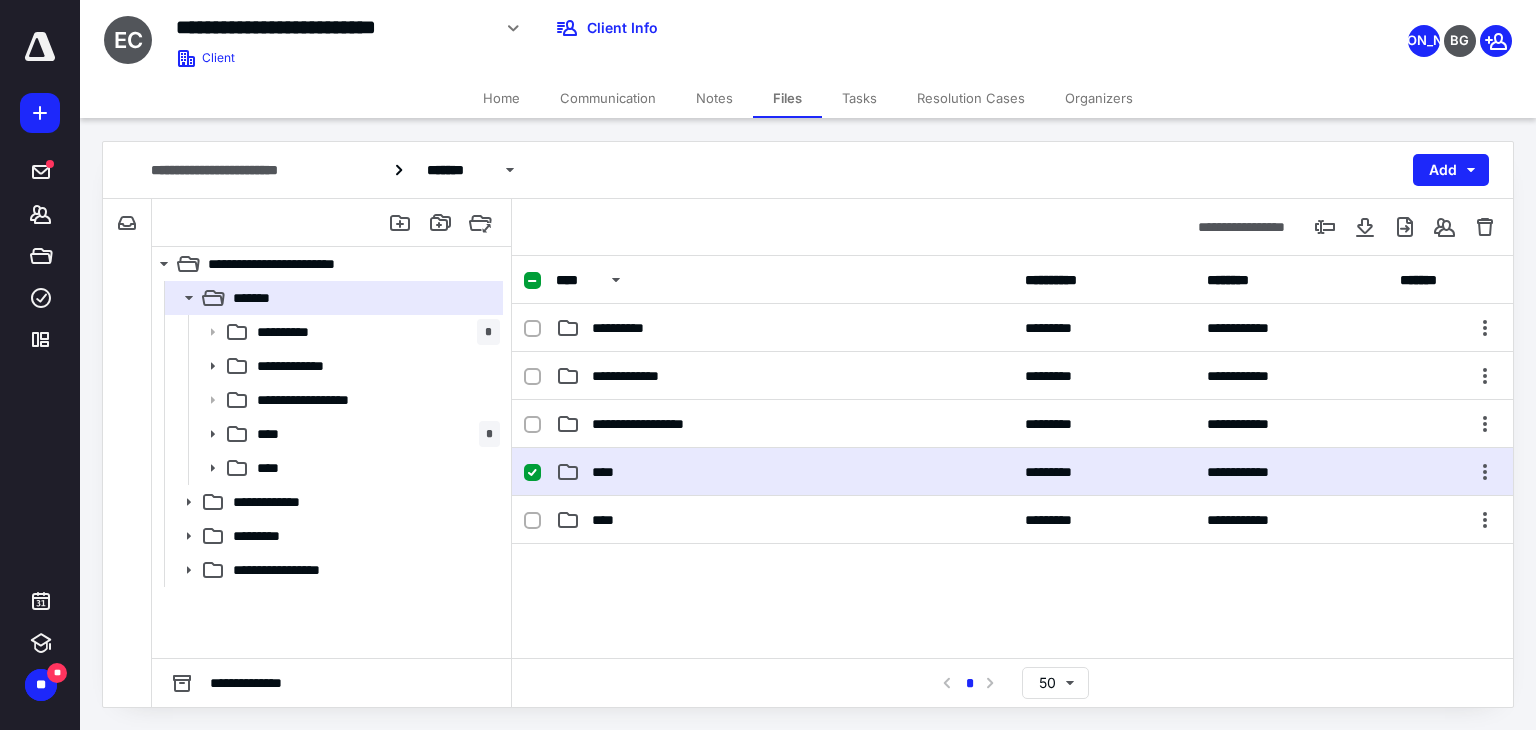 click on "****" at bounding box center (784, 472) 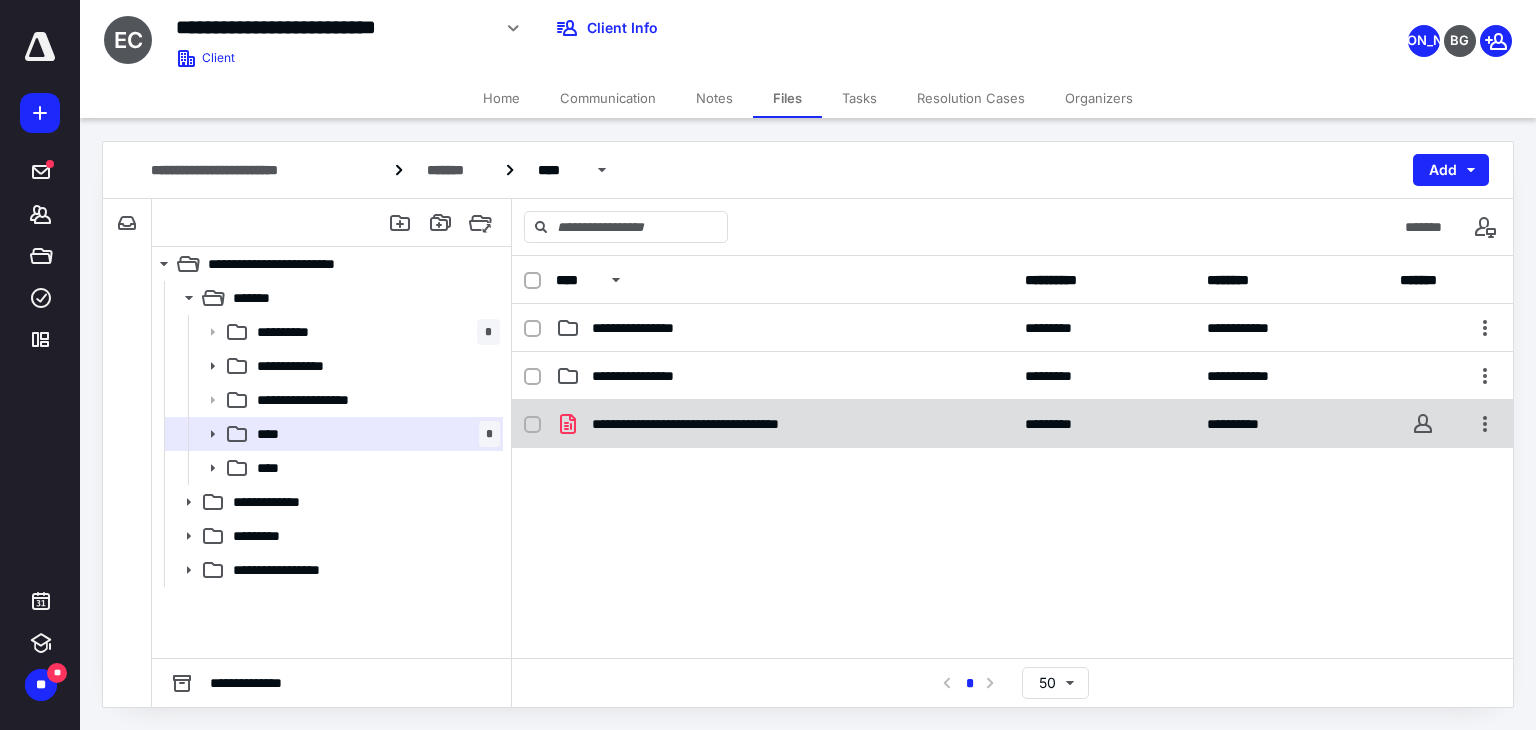 click on "**********" at bounding box center (784, 424) 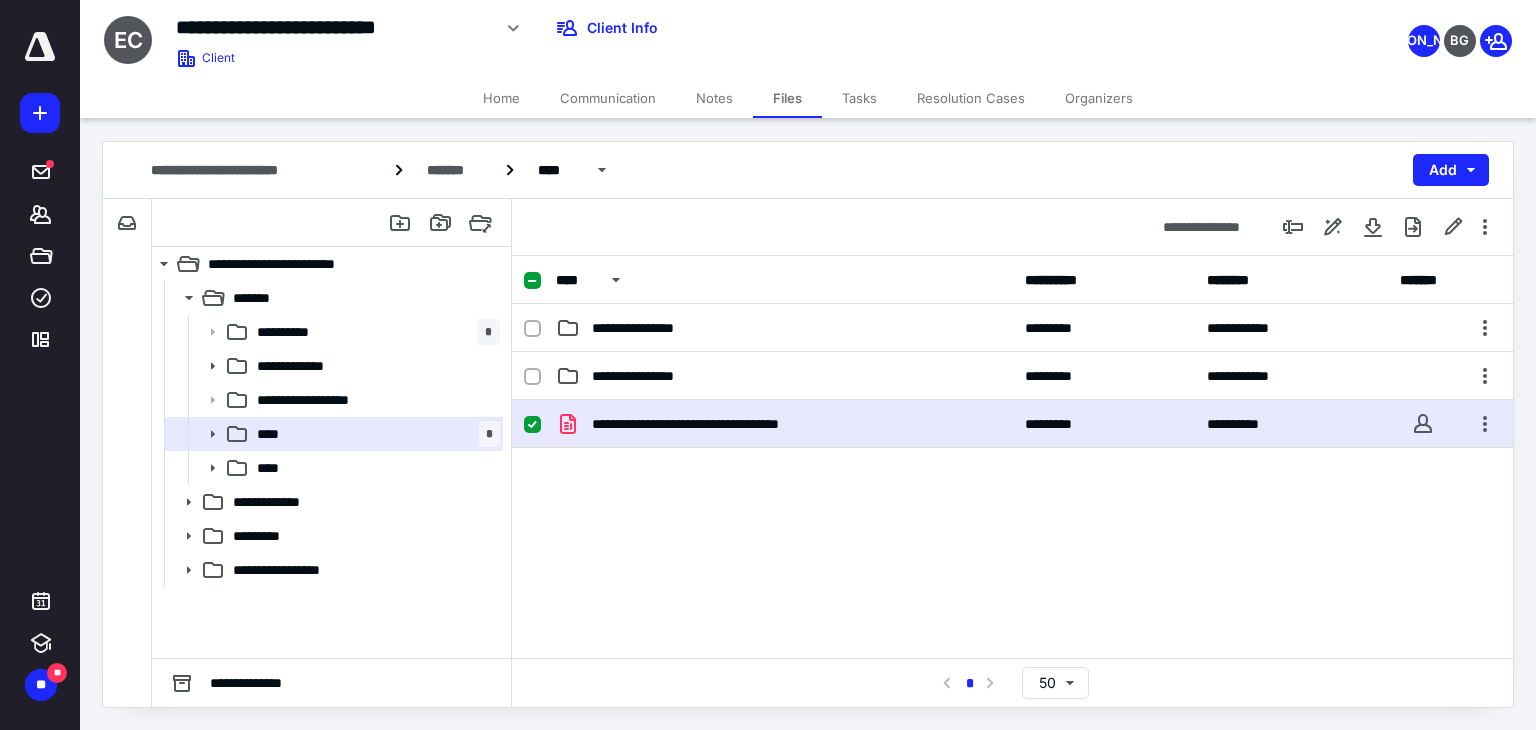 click on "**********" at bounding box center (784, 424) 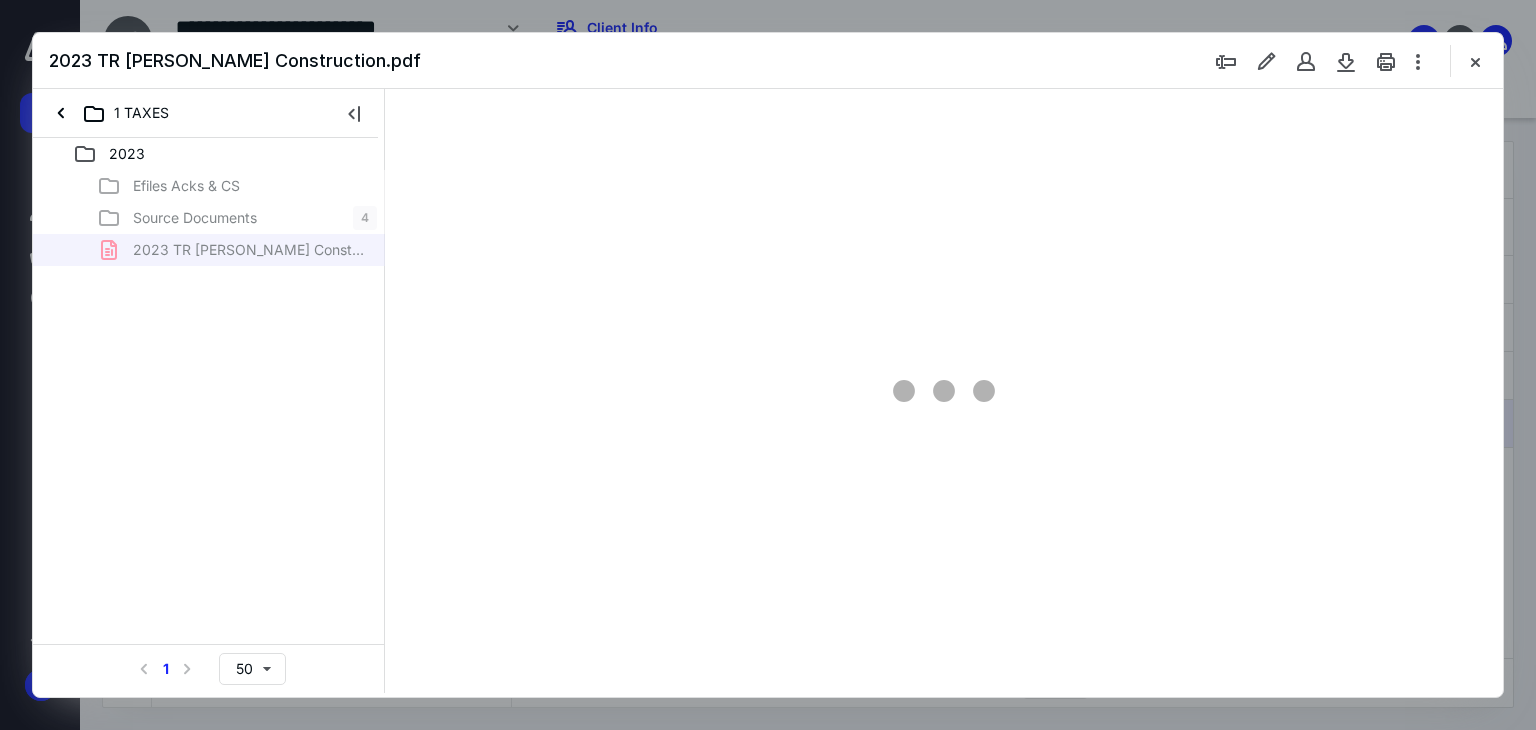 scroll, scrollTop: 0, scrollLeft: 0, axis: both 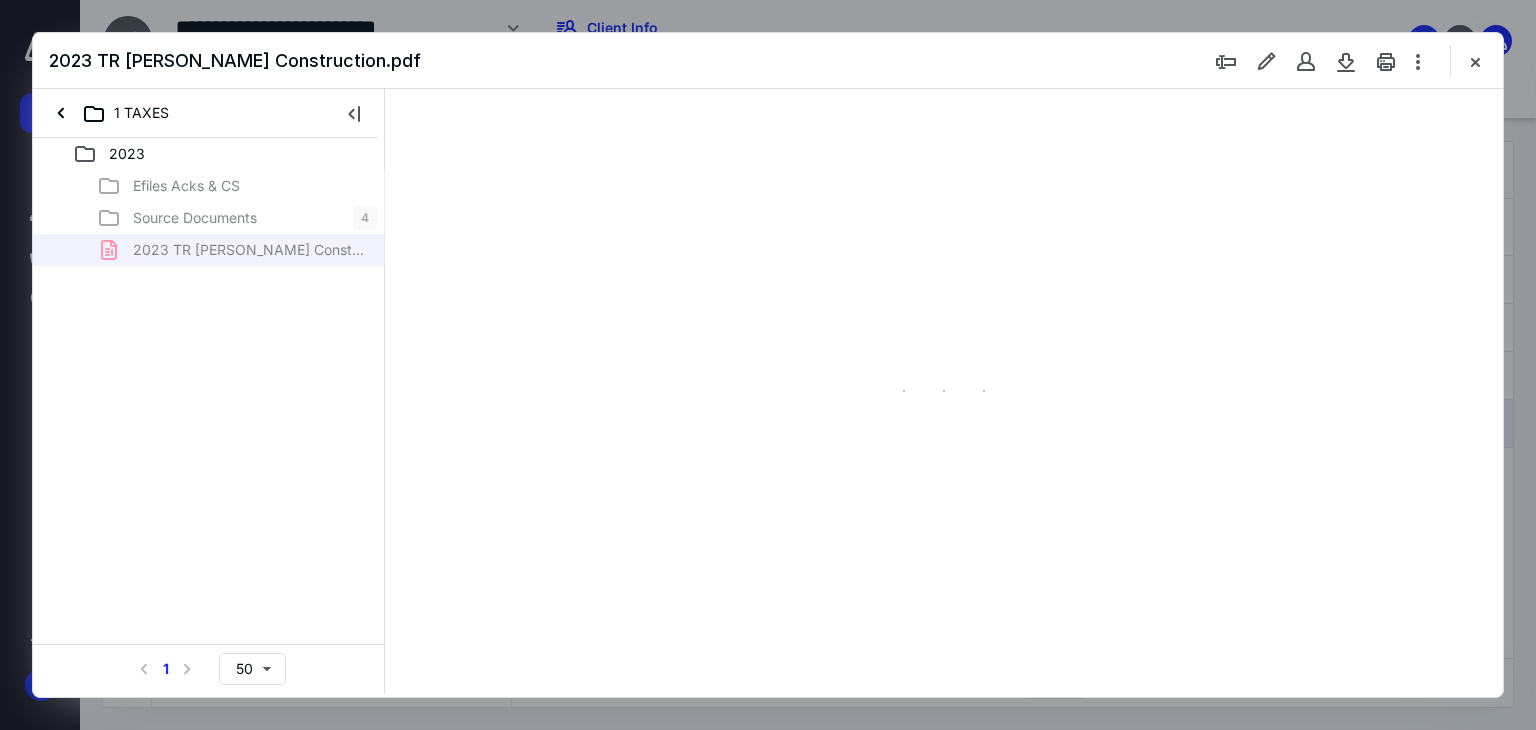 type on "66" 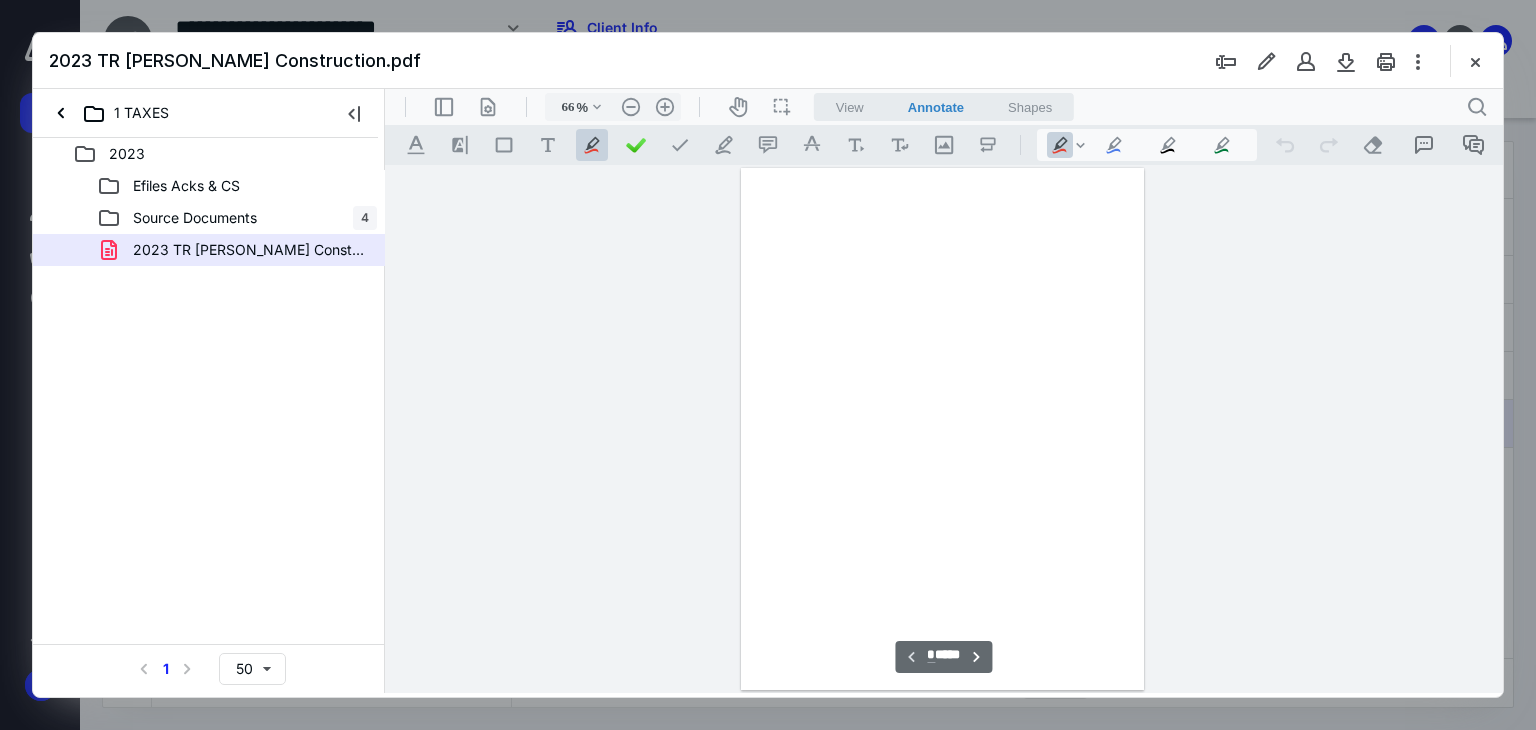scroll, scrollTop: 79, scrollLeft: 0, axis: vertical 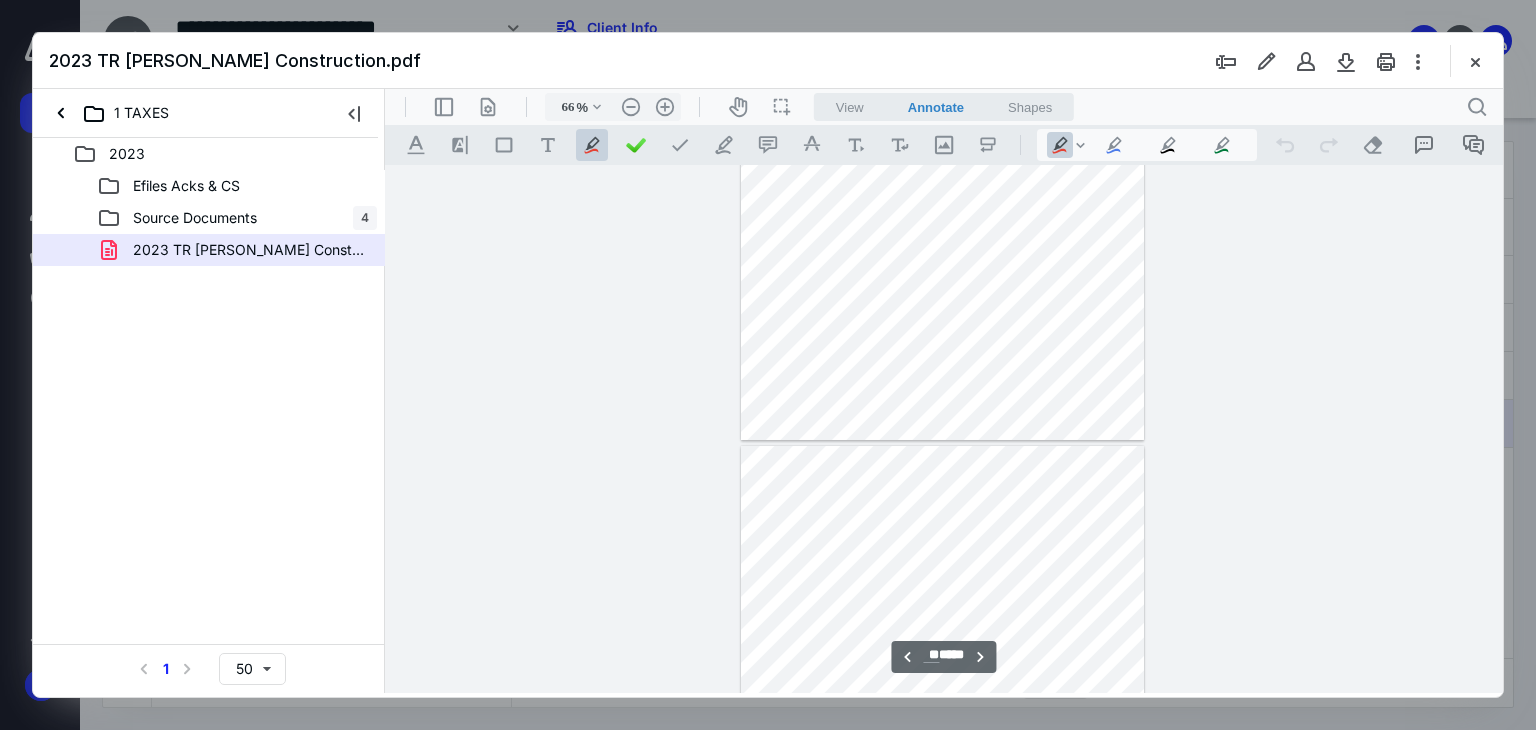 type on "**" 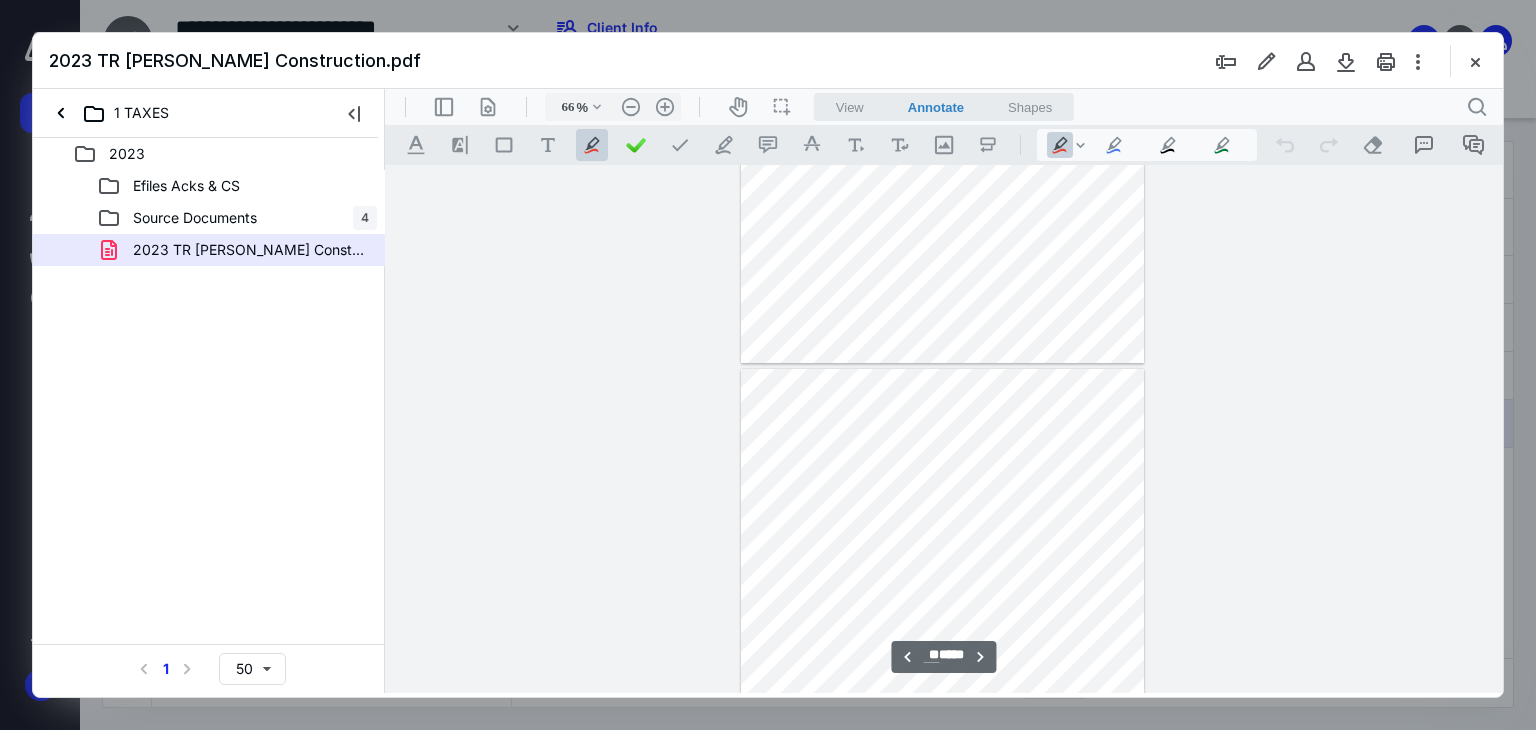 scroll, scrollTop: 5179, scrollLeft: 0, axis: vertical 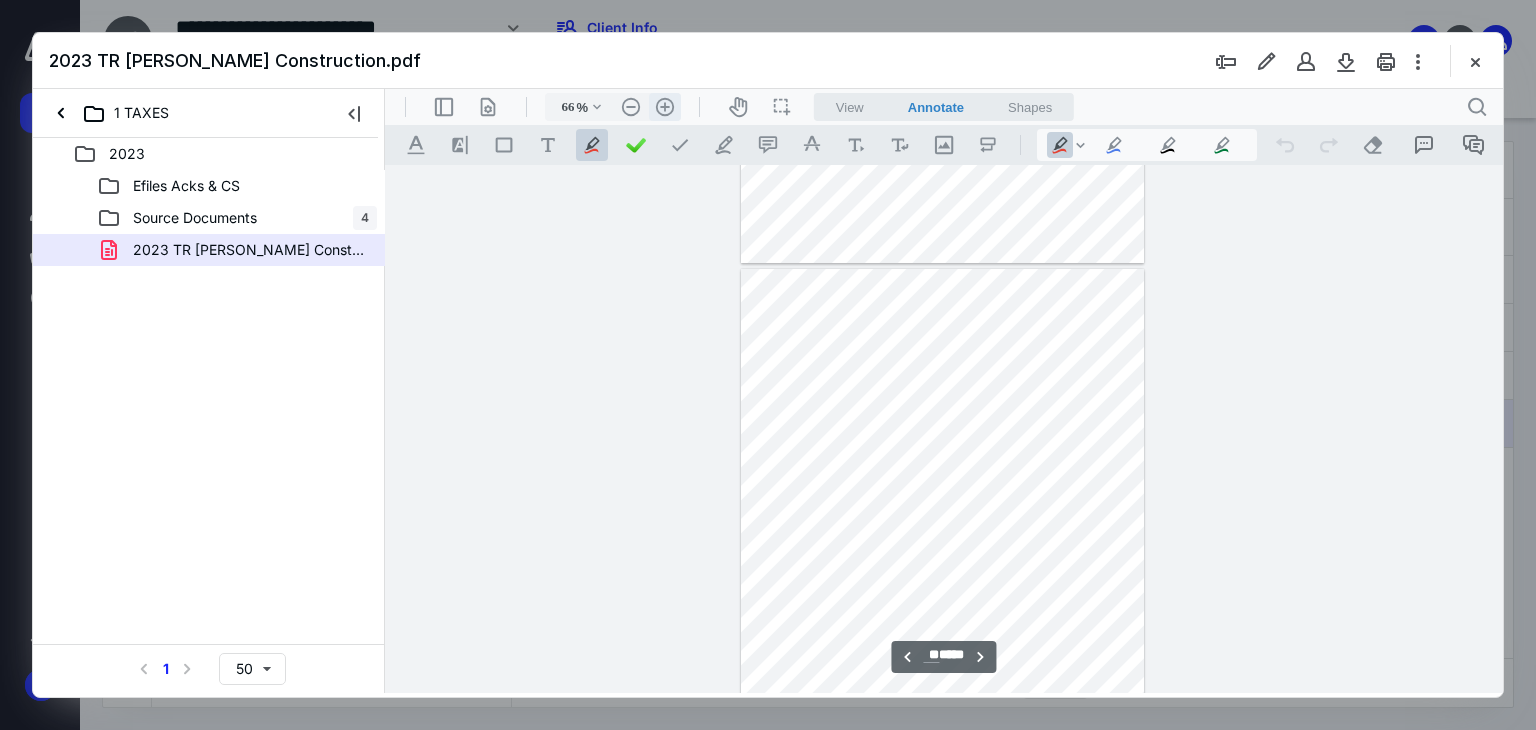 click on ".cls-1{fill:#abb0c4;} icon - header - zoom - in - line" at bounding box center (665, 107) 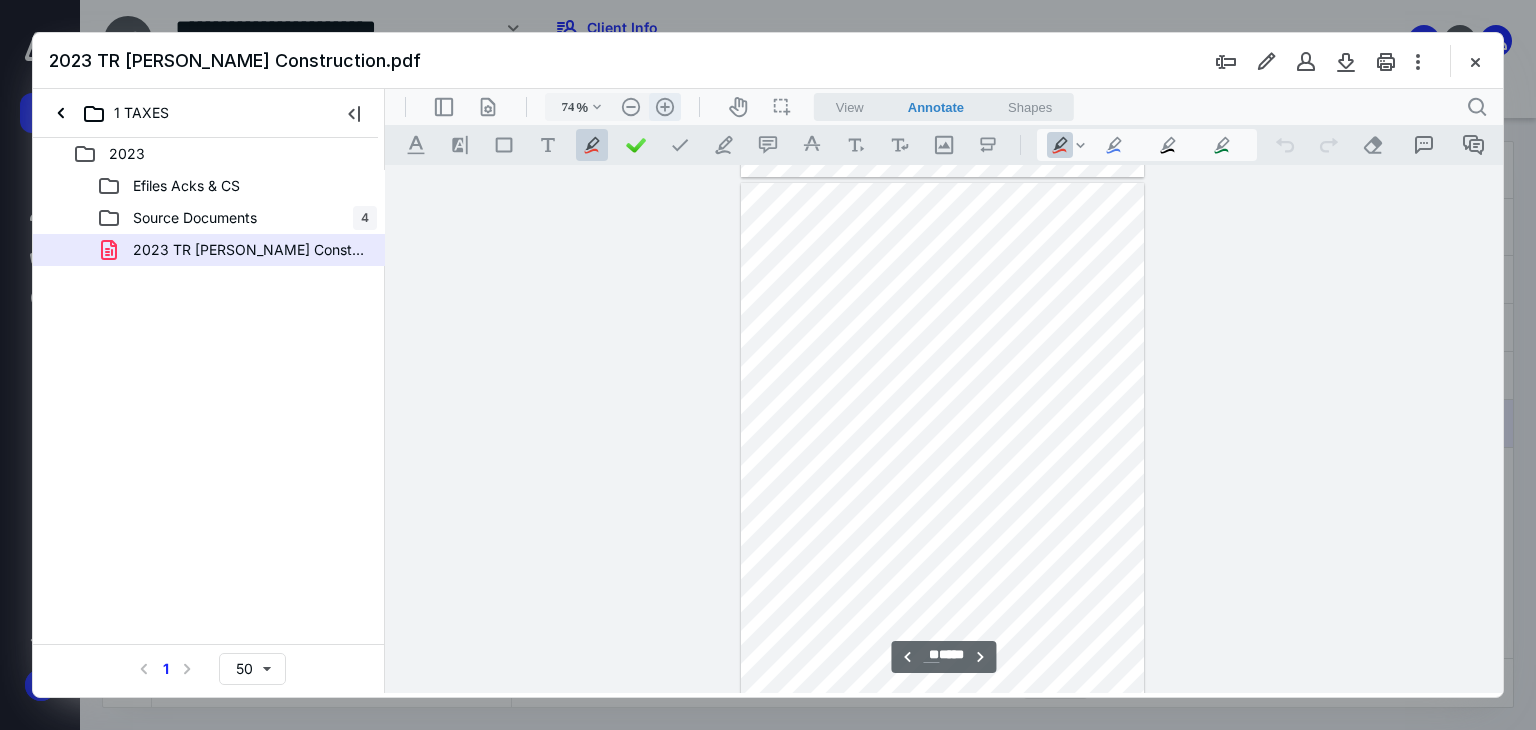 click on ".cls-1{fill:#abb0c4;} icon - header - zoom - in - line" at bounding box center (665, 107) 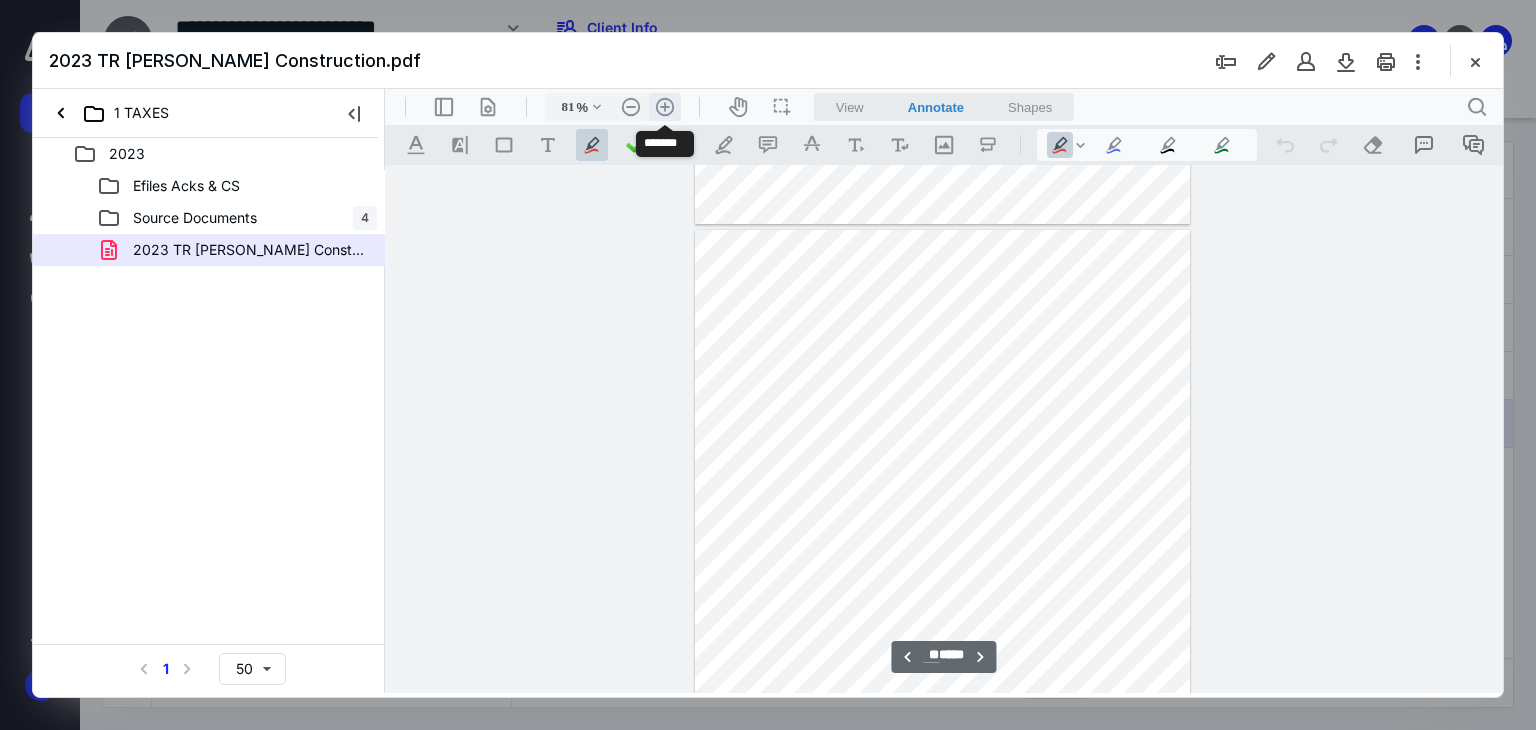 click on ".cls-1{fill:#abb0c4;} icon - header - zoom - in - line" at bounding box center (665, 107) 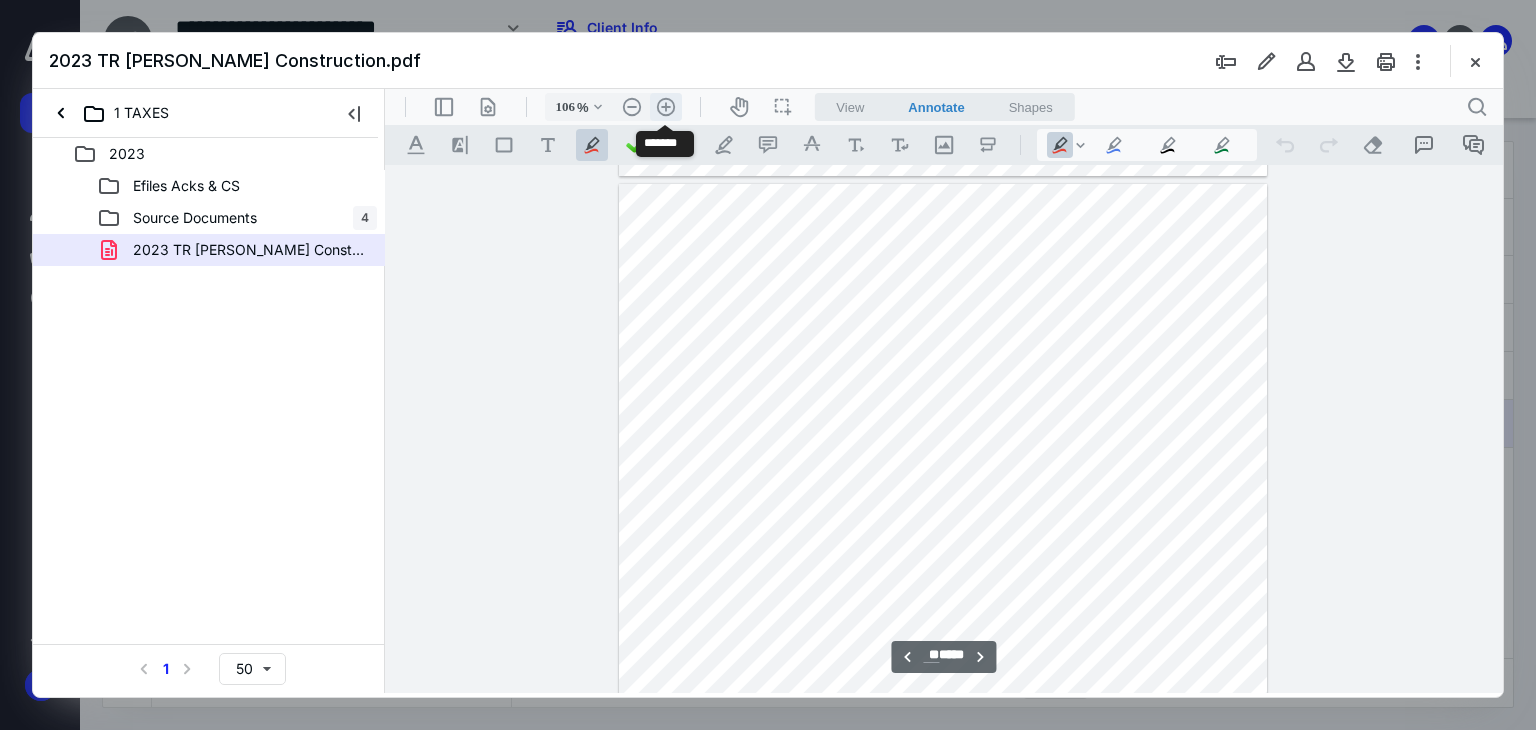 click on ".cls-1{fill:#abb0c4;} icon - header - zoom - in - line" at bounding box center [666, 107] 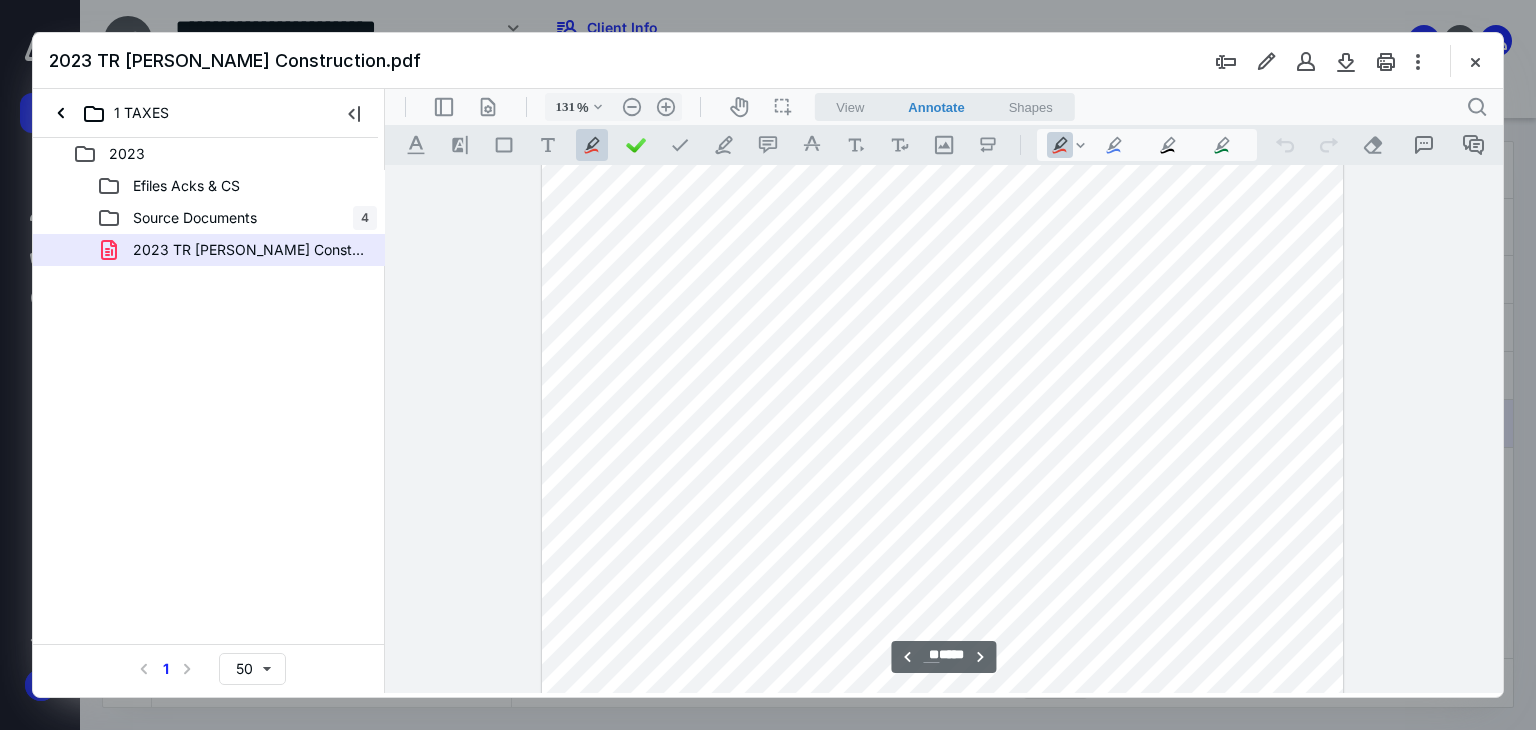 scroll, scrollTop: 10802, scrollLeft: 0, axis: vertical 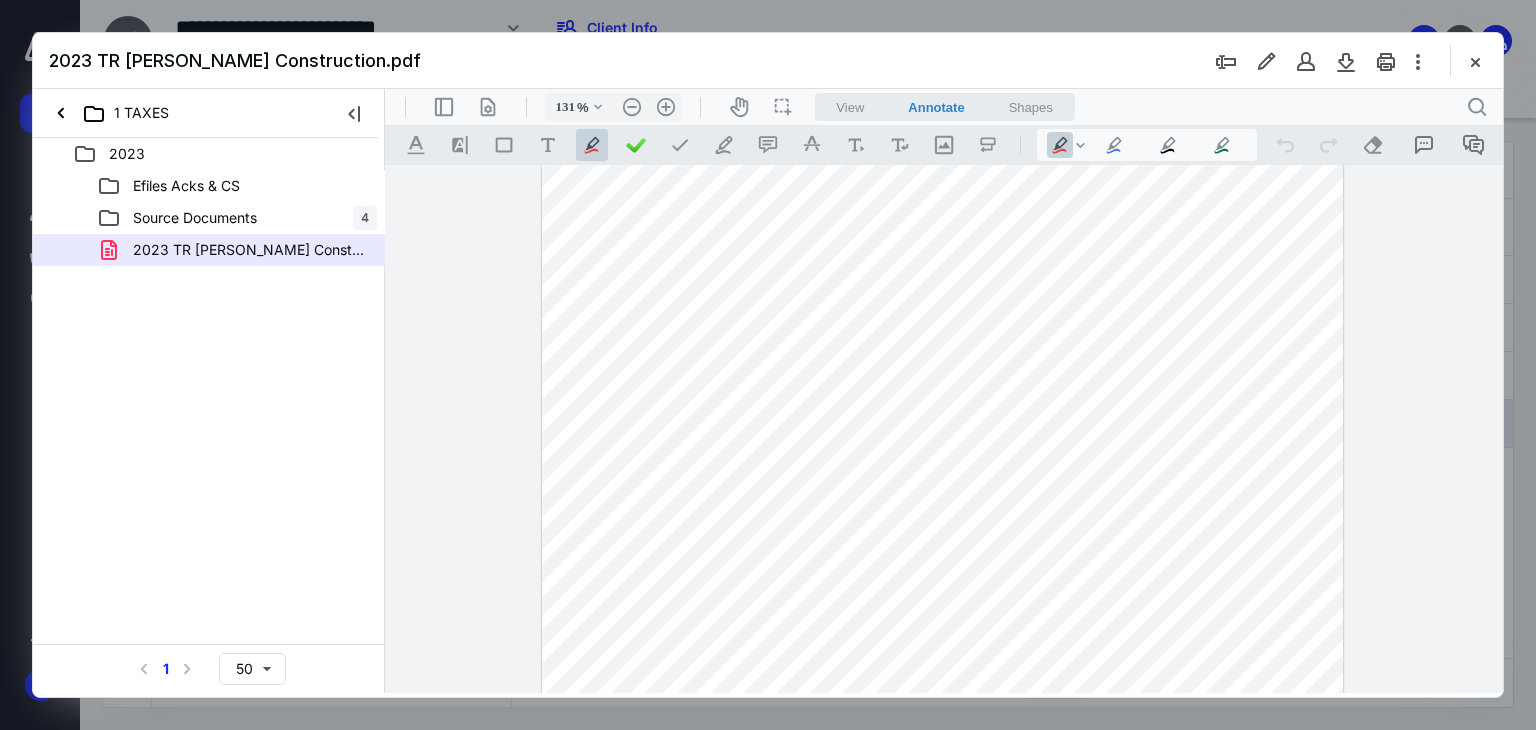 click at bounding box center (1475, 61) 